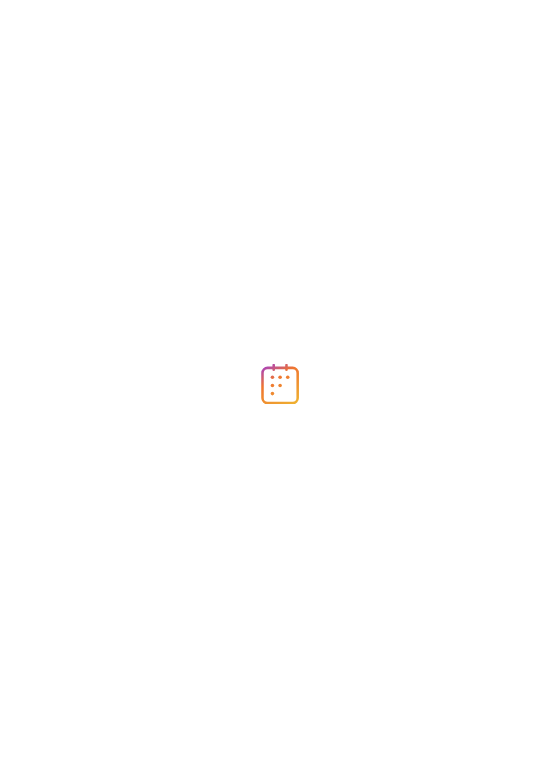 scroll, scrollTop: 0, scrollLeft: 0, axis: both 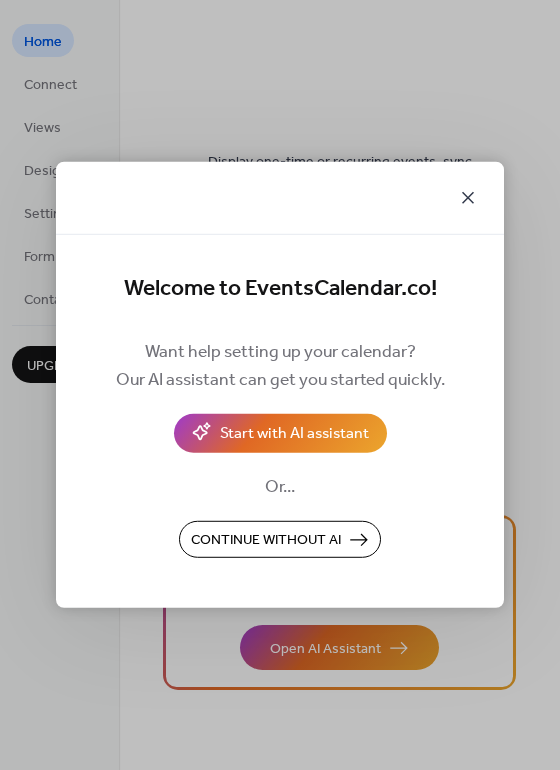 click 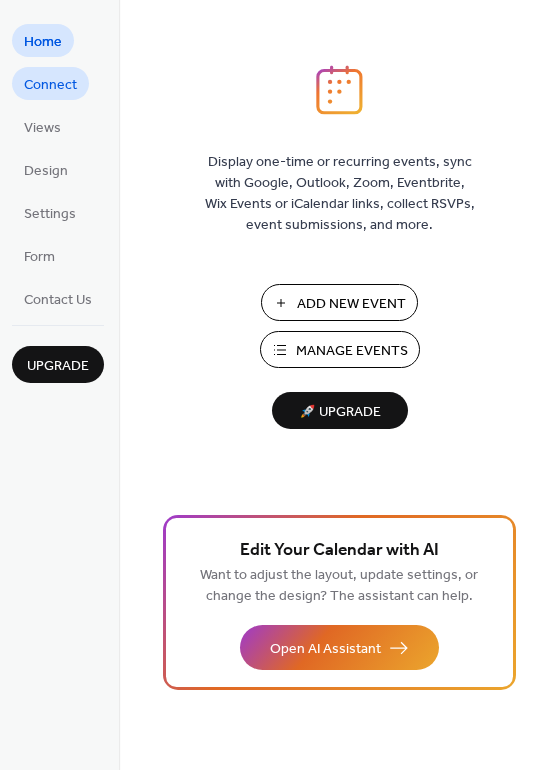 click on "Connect" at bounding box center (50, 85) 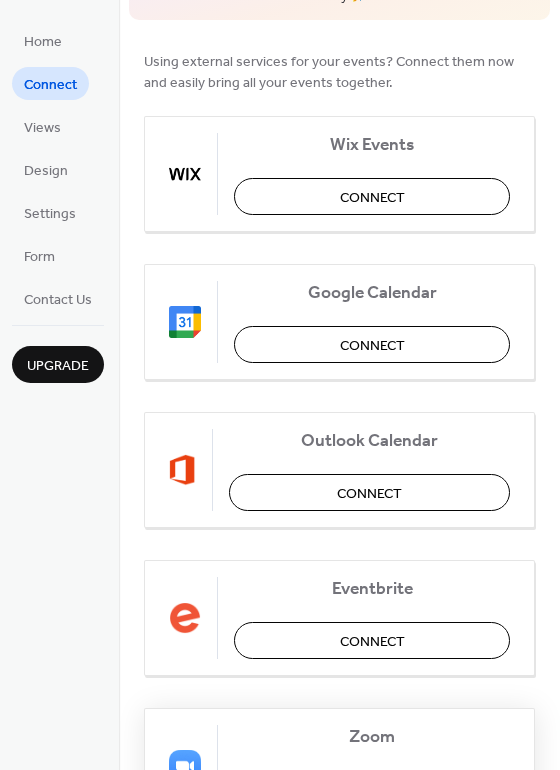 scroll, scrollTop: 0, scrollLeft: 0, axis: both 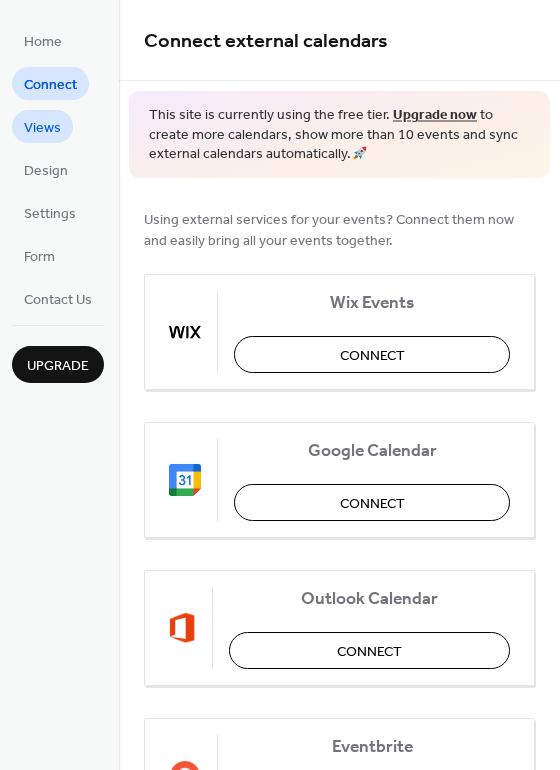 click on "Views" at bounding box center [42, 128] 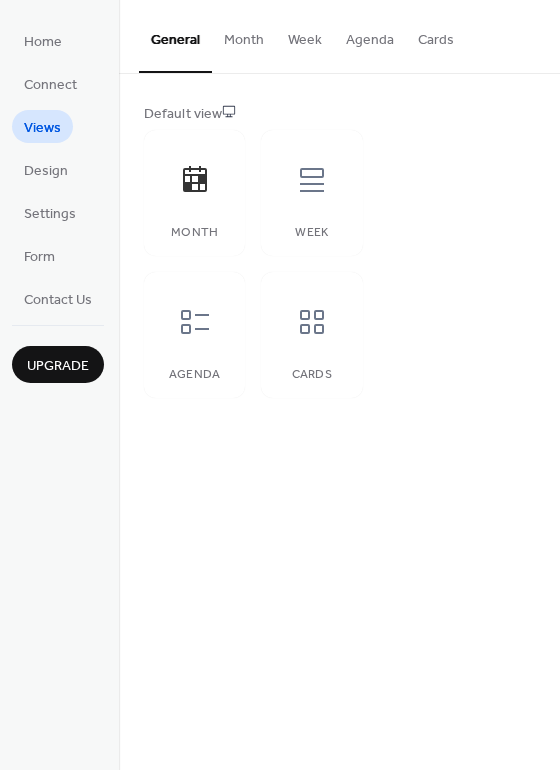 click on "Month" at bounding box center (244, 35) 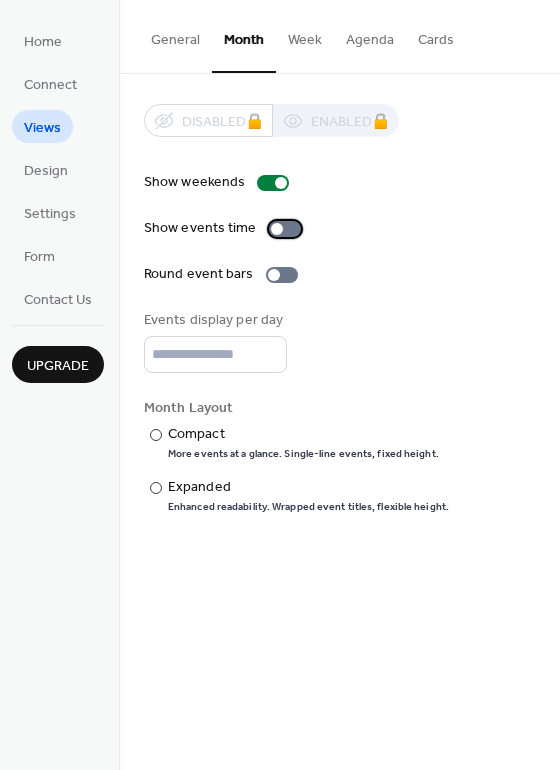 click at bounding box center [285, 229] 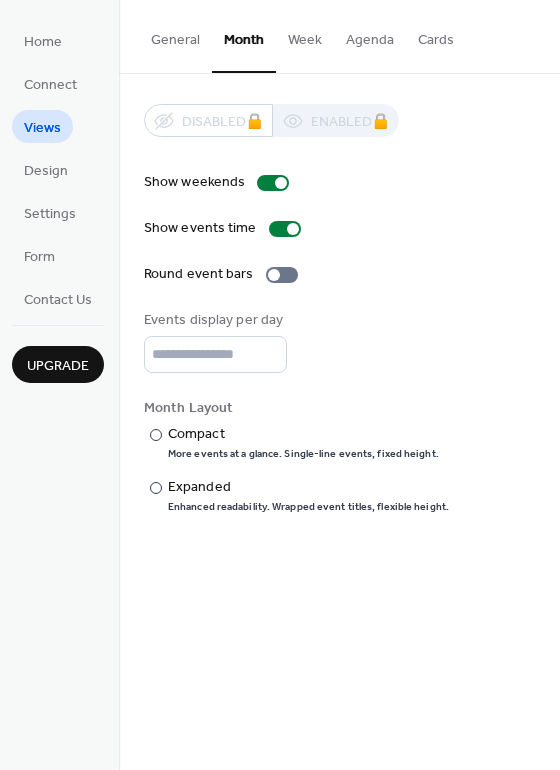 click on "Week" at bounding box center [305, 35] 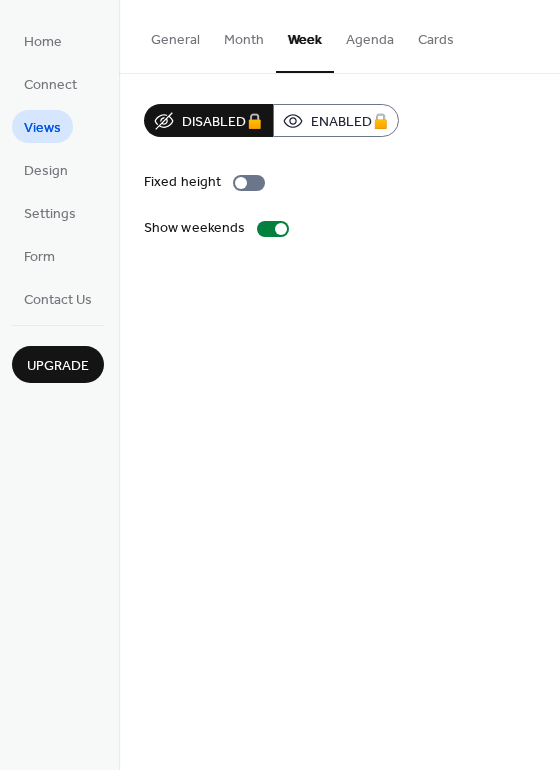 click on "Agenda" at bounding box center [370, 35] 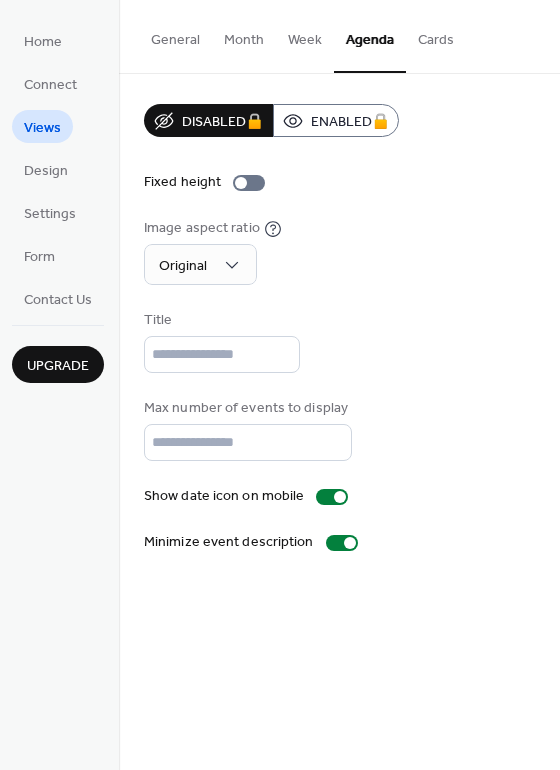 click on "Cards" at bounding box center [436, 35] 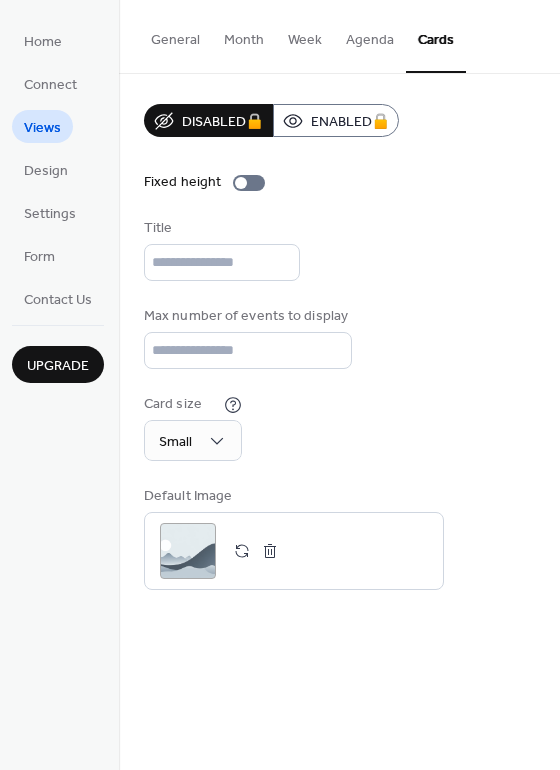 click on "General" at bounding box center [175, 35] 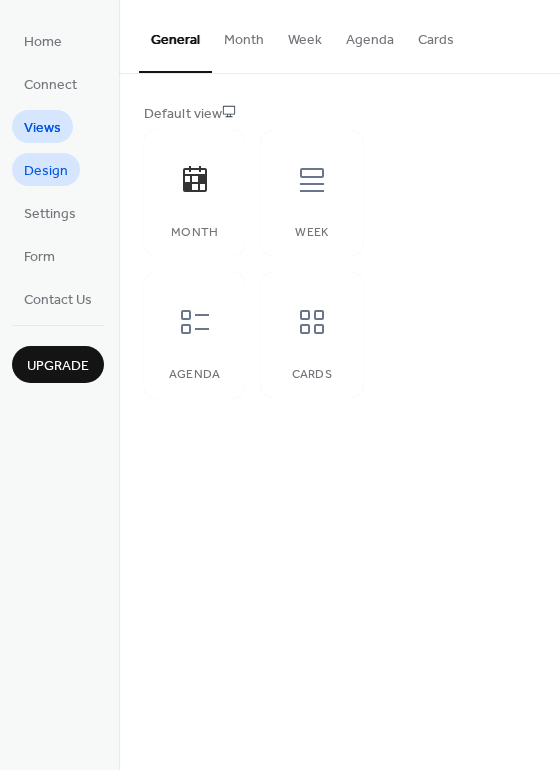 click on "Design" at bounding box center (46, 171) 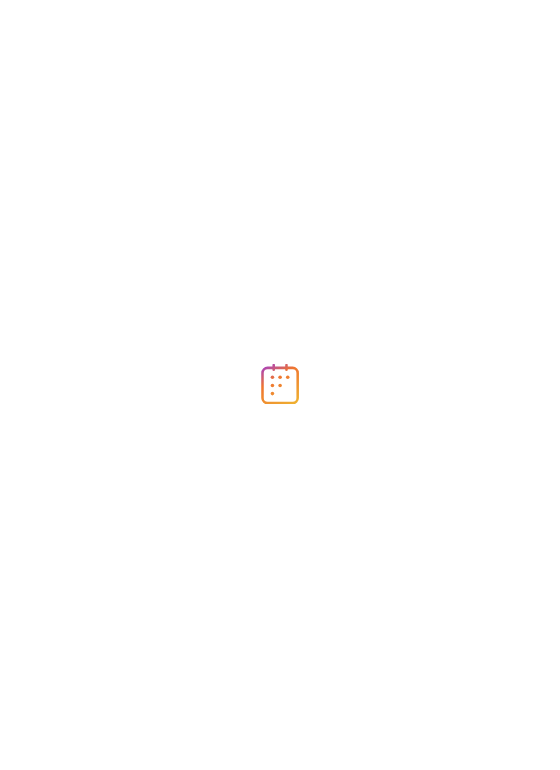 scroll, scrollTop: 0, scrollLeft: 0, axis: both 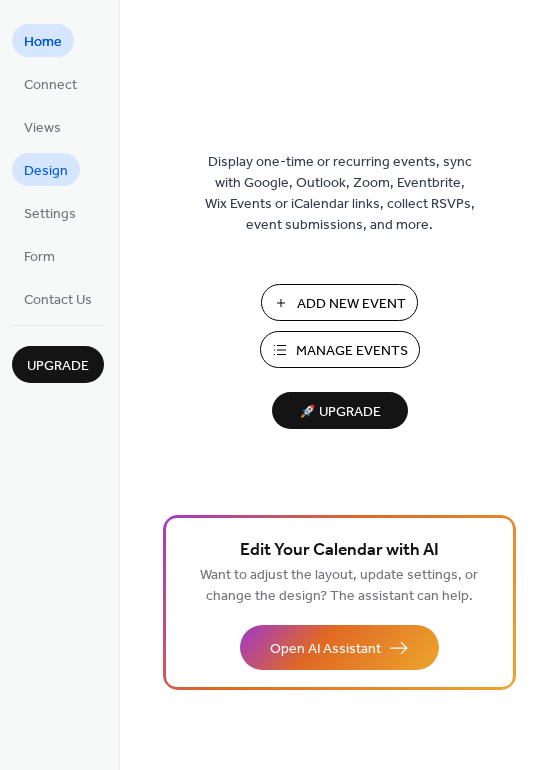 click on "Design" at bounding box center [46, 171] 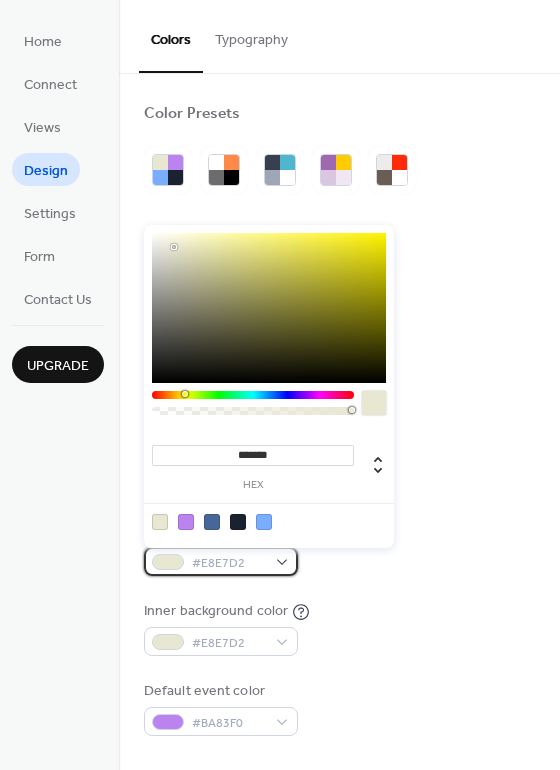 click on "#E8E7D2" at bounding box center (229, 563) 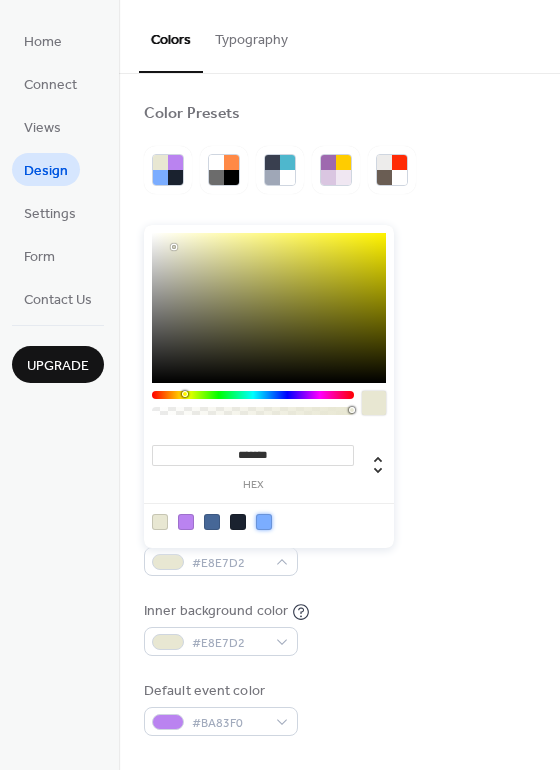 click at bounding box center (264, 522) 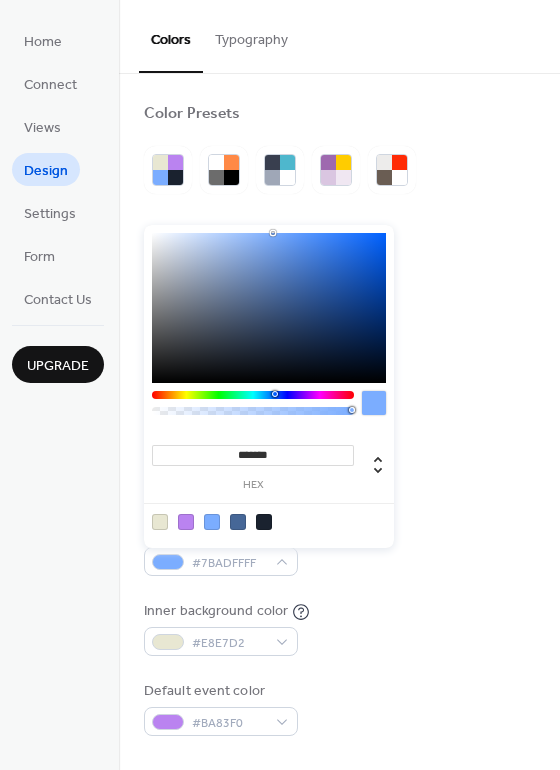 click at bounding box center (269, 521) 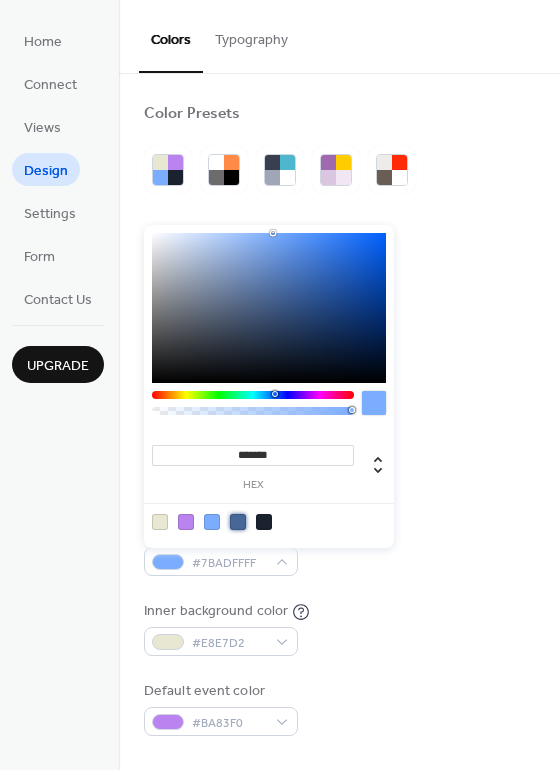 click at bounding box center [238, 522] 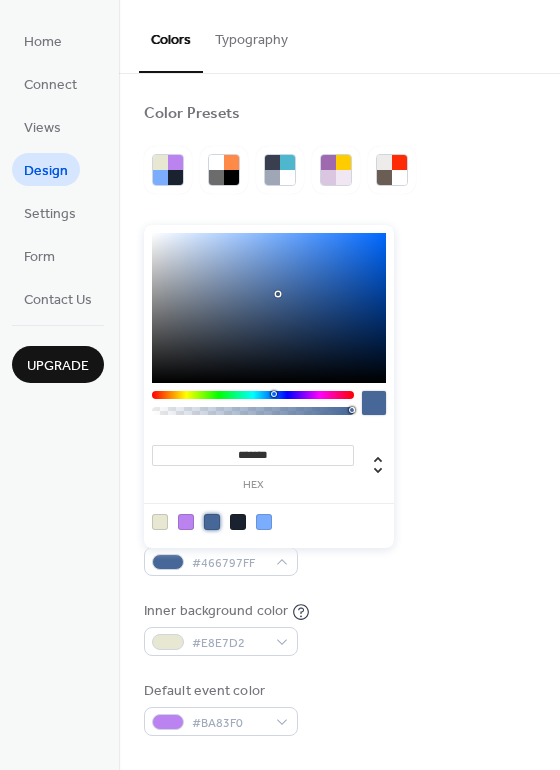 click at bounding box center [238, 522] 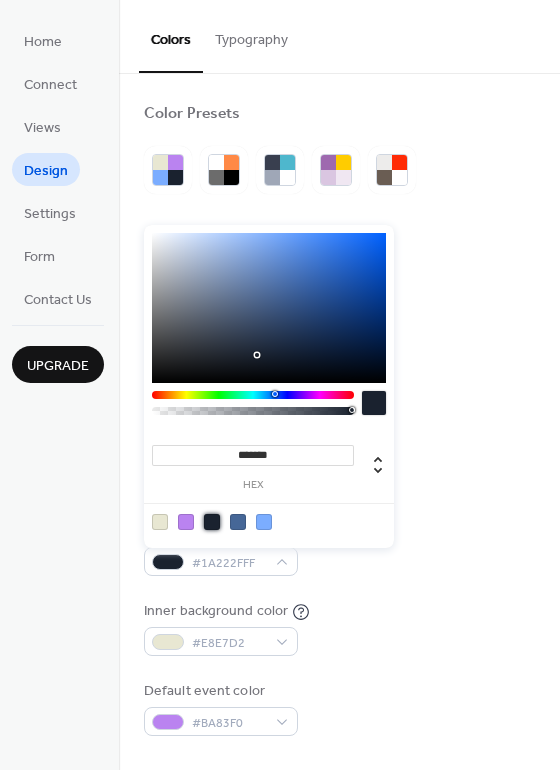 click on "Inner border color #1A222FFF" at bounding box center (339, 548) 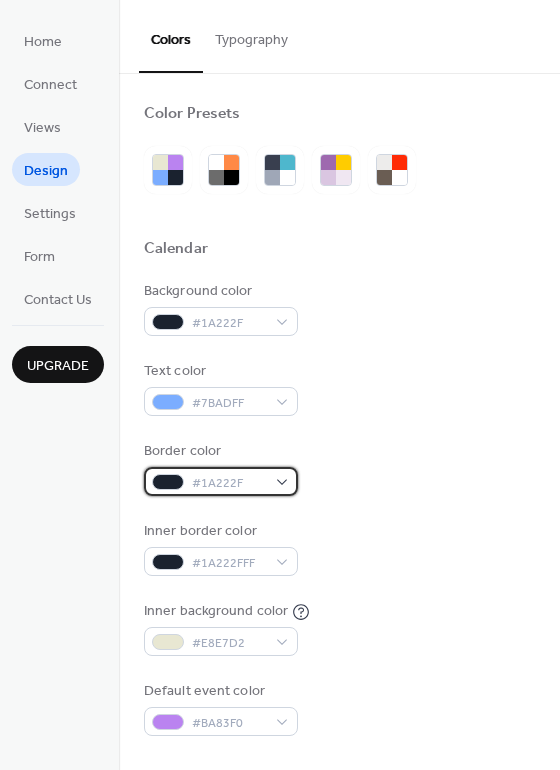 click on "#1A222F" at bounding box center [229, 483] 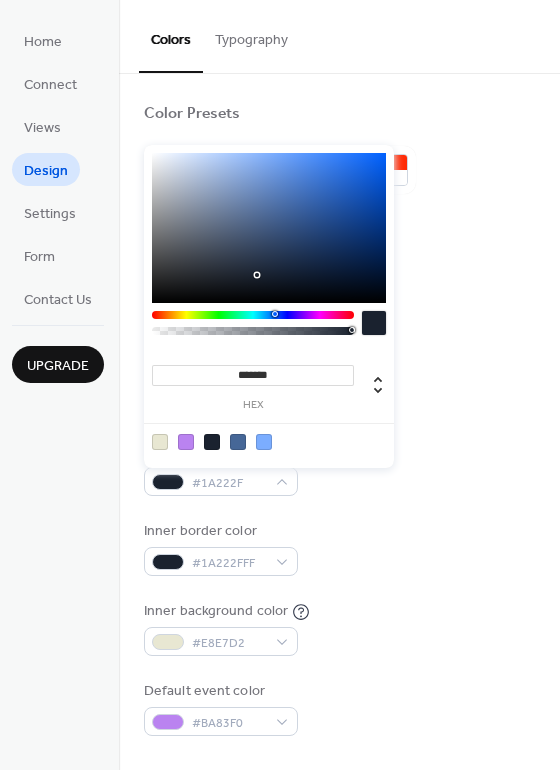 click on "Border color #1A222F" at bounding box center (339, 468) 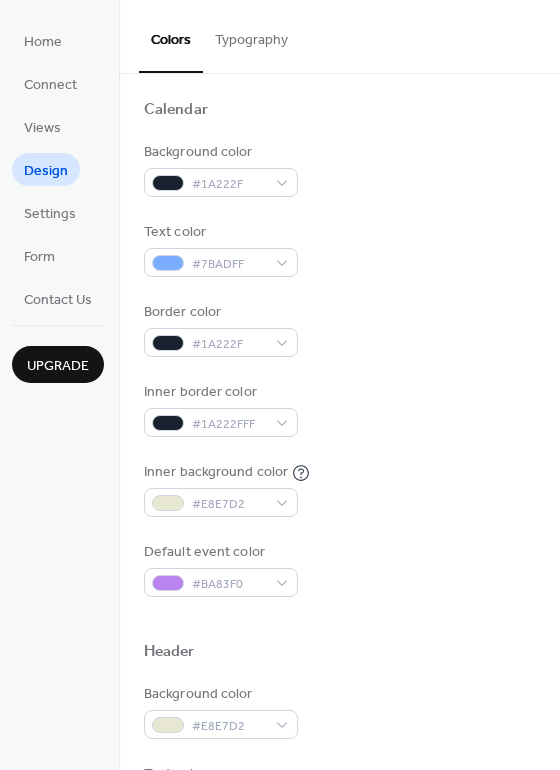 scroll, scrollTop: 143, scrollLeft: 0, axis: vertical 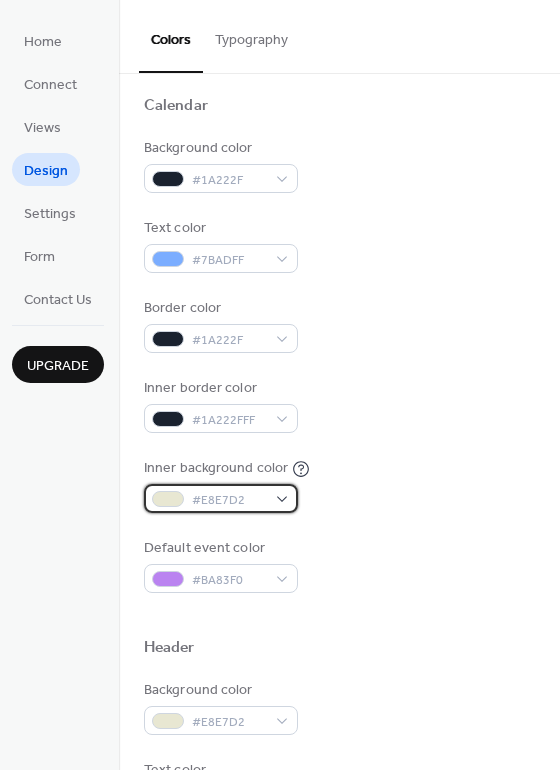 click on "#E8E7D2" at bounding box center (229, 500) 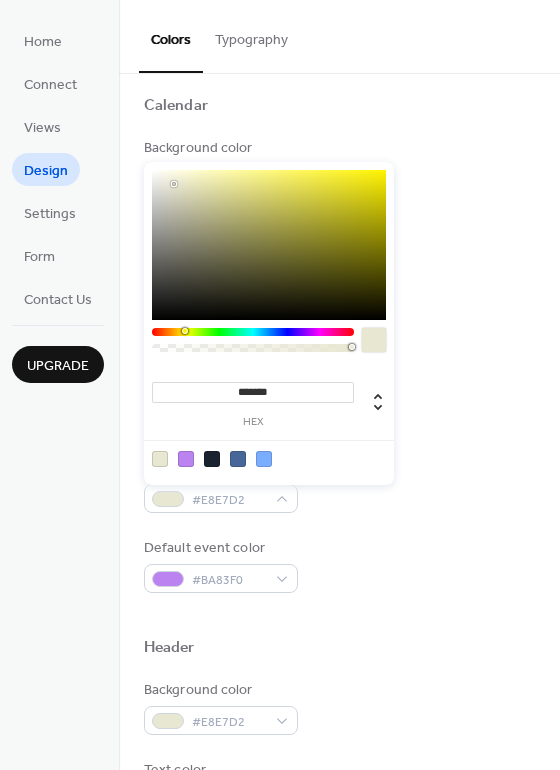 click at bounding box center (264, 459) 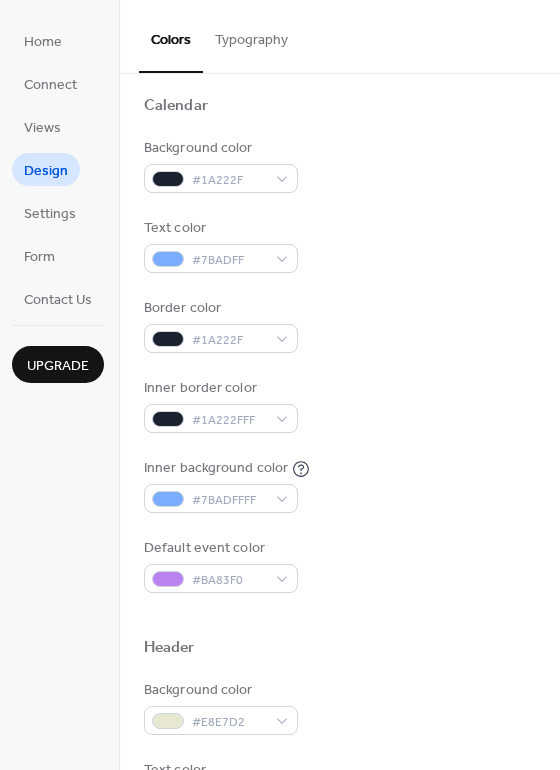 click on "Background color #1A222F Text color #7BADFF Border color #1A222F Inner border color #1A222FFF Inner background color #7BADFFFF Default event color #BA83F0" at bounding box center [339, 365] 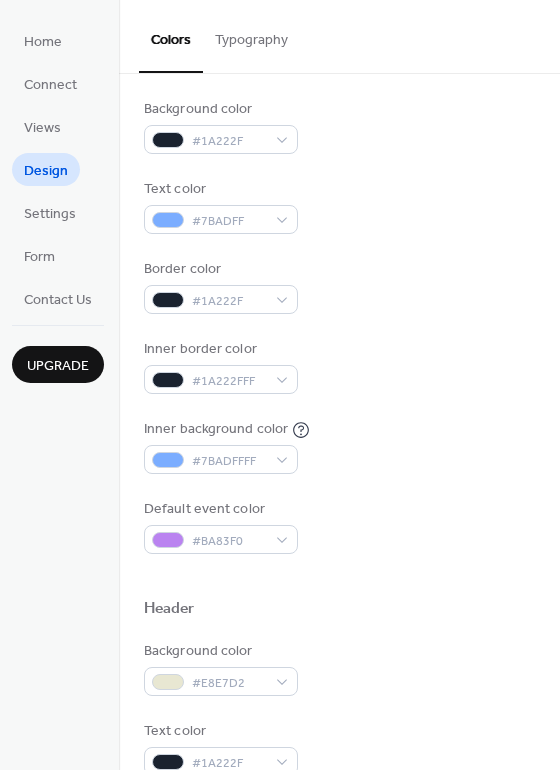 scroll, scrollTop: 201, scrollLeft: 0, axis: vertical 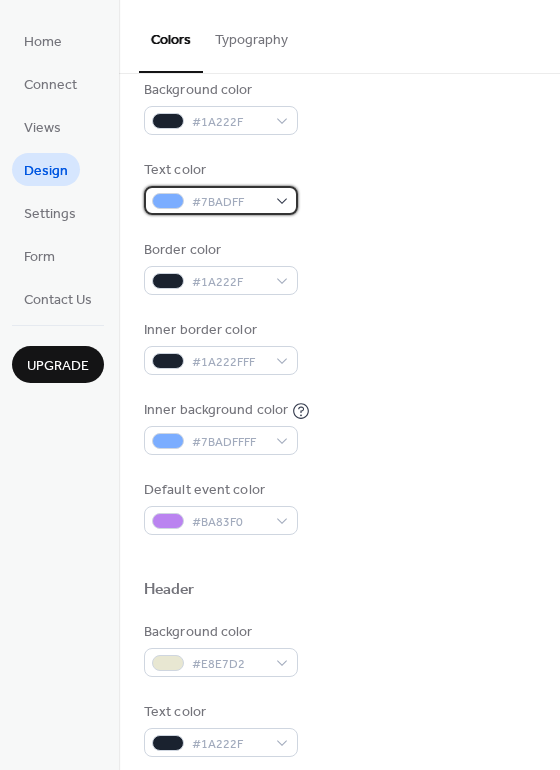click on "#7BADFF" at bounding box center [221, 200] 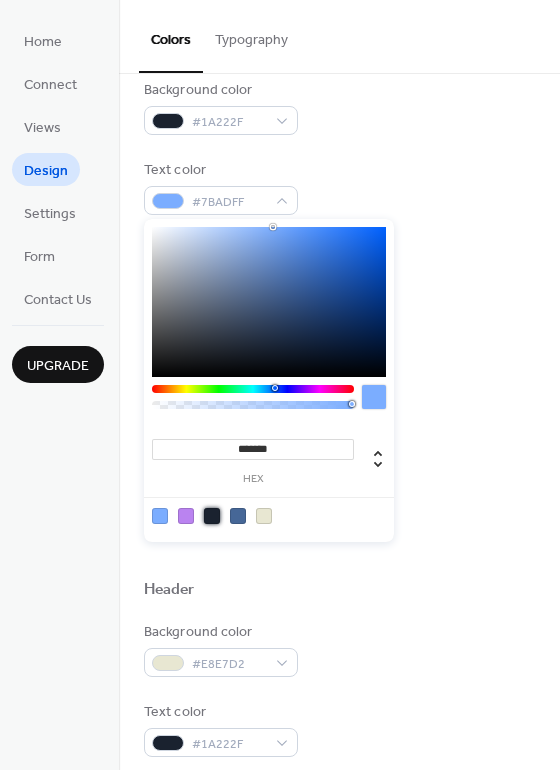 click at bounding box center (212, 516) 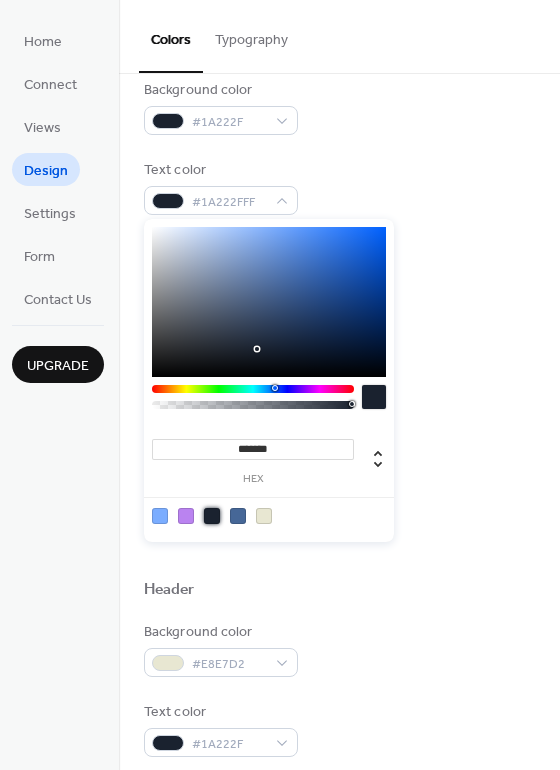 click on "Inner background color #7BADFFFF" at bounding box center [339, 427] 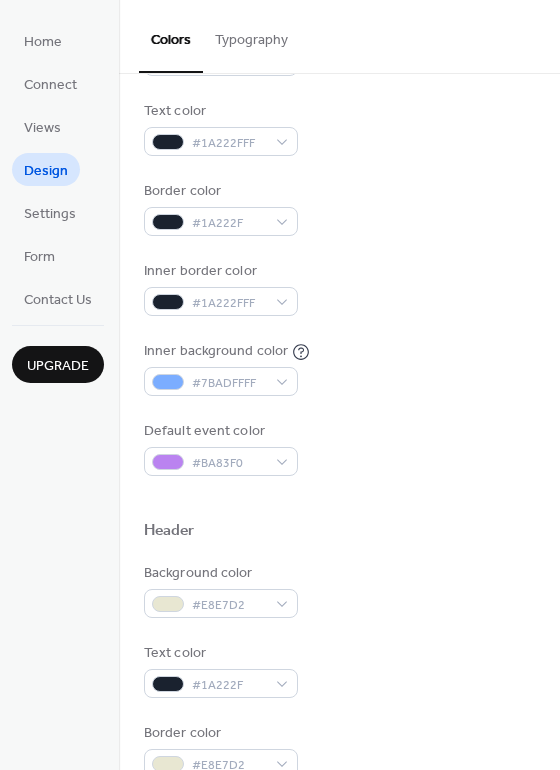 scroll, scrollTop: 256, scrollLeft: 0, axis: vertical 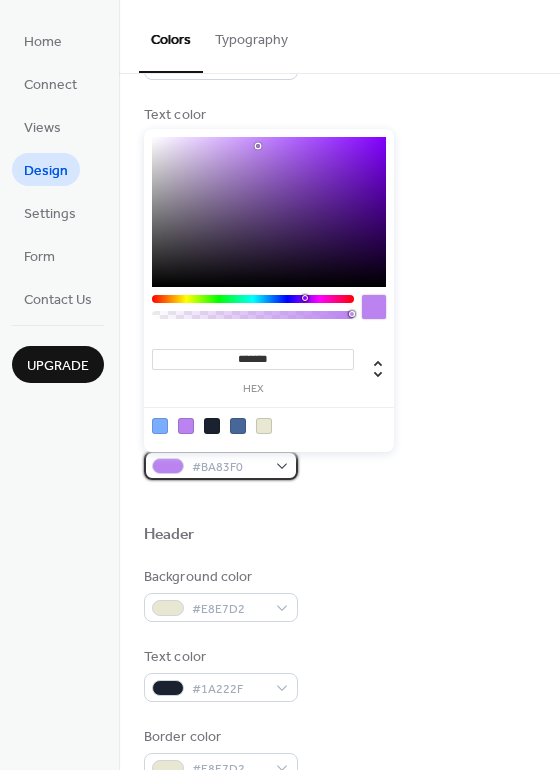 click on "#BA83F0" at bounding box center (229, 467) 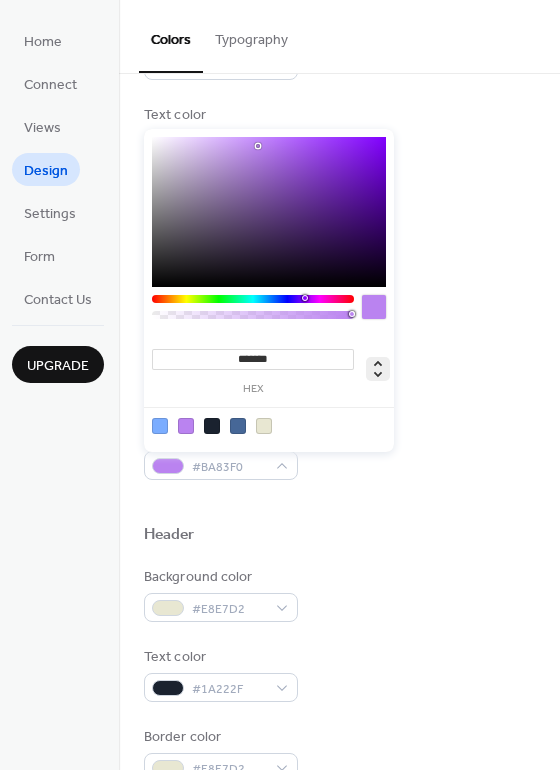 click 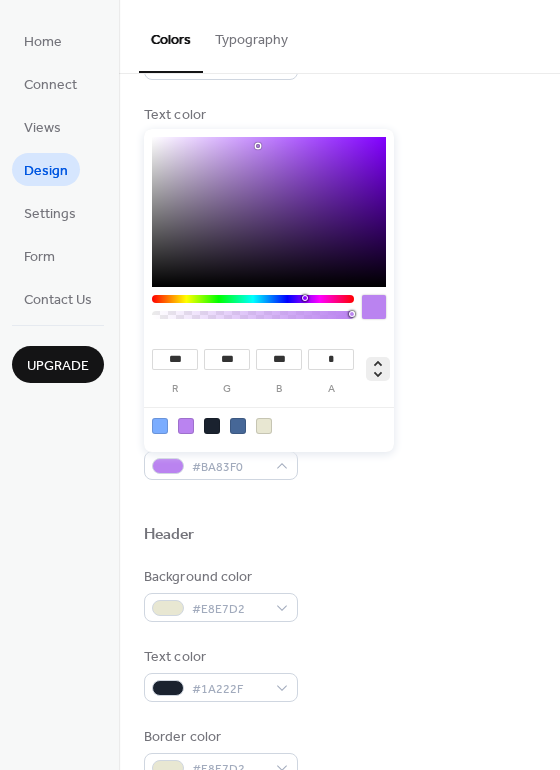 click 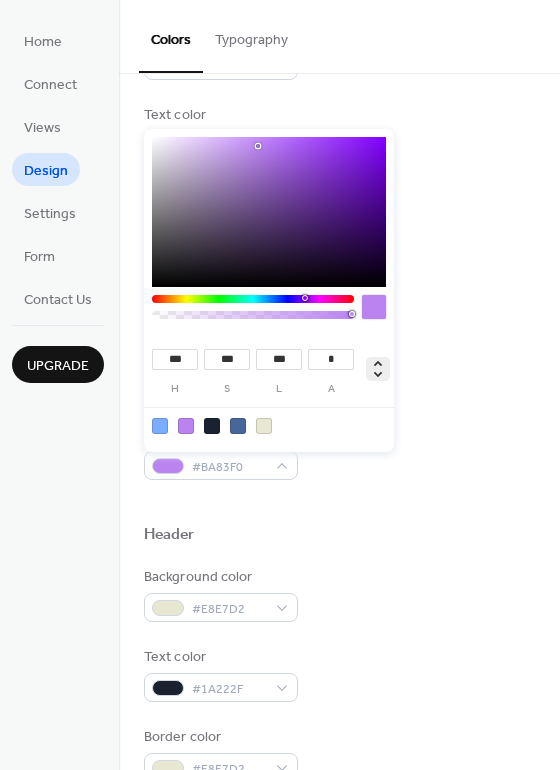 click 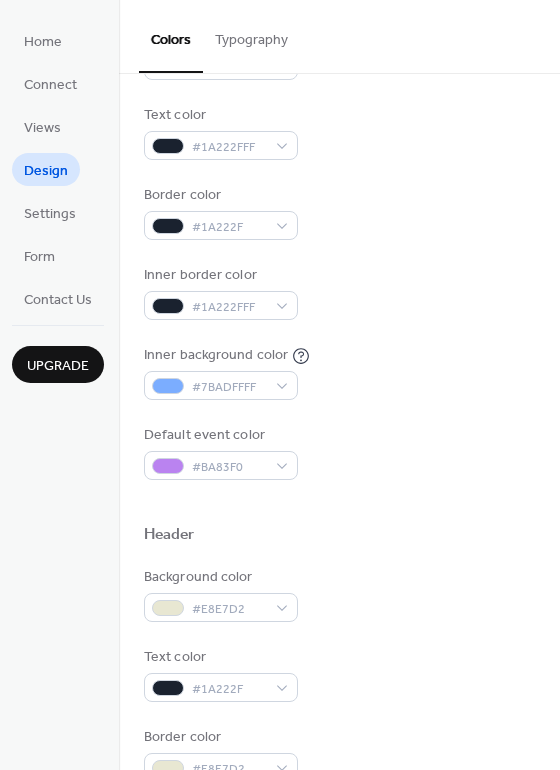 click on "Default event color #BA83F0" at bounding box center (339, 452) 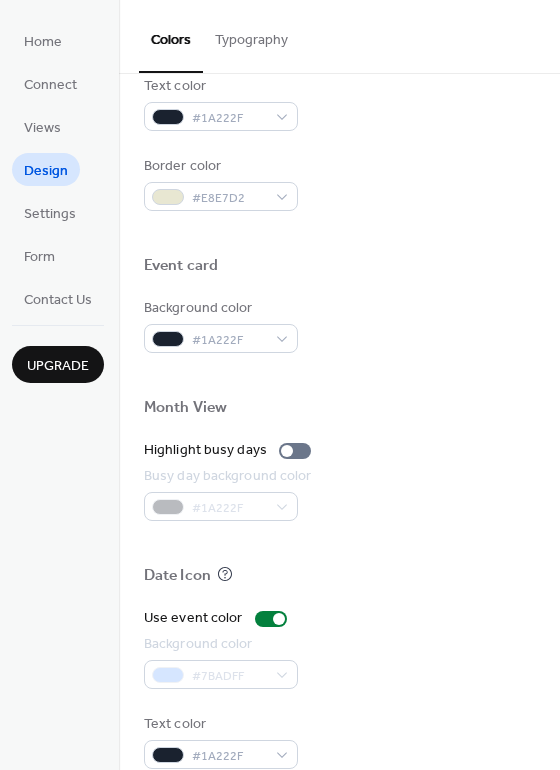 scroll, scrollTop: 856, scrollLeft: 0, axis: vertical 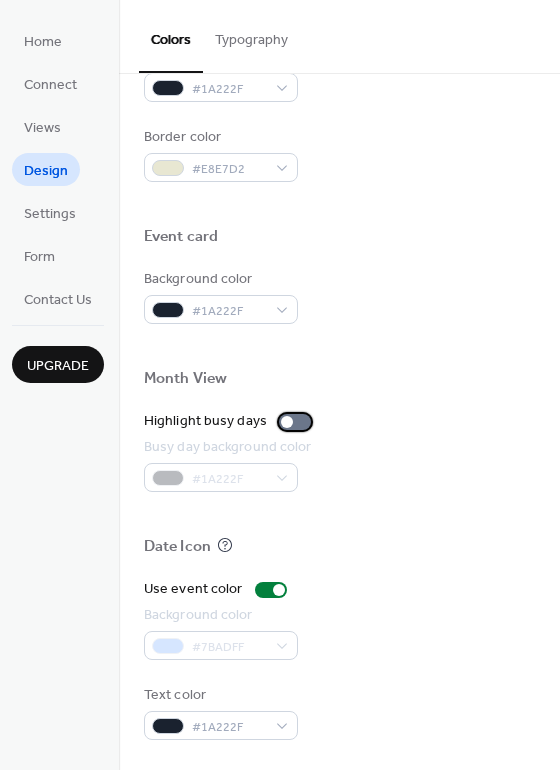 click at bounding box center [287, 422] 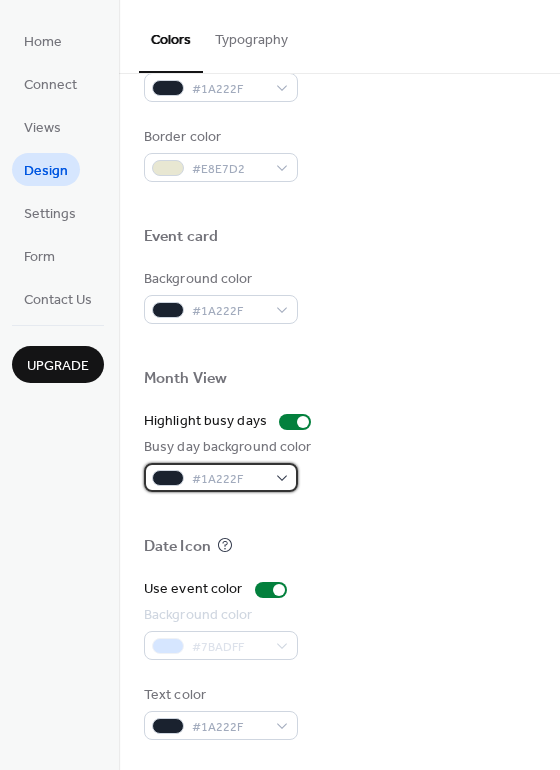 click on "#1A222F" at bounding box center [229, 479] 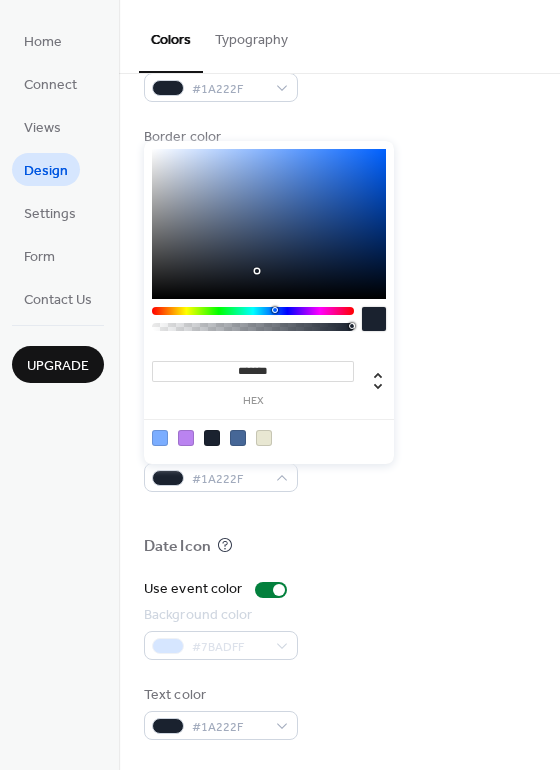 click at bounding box center [264, 438] 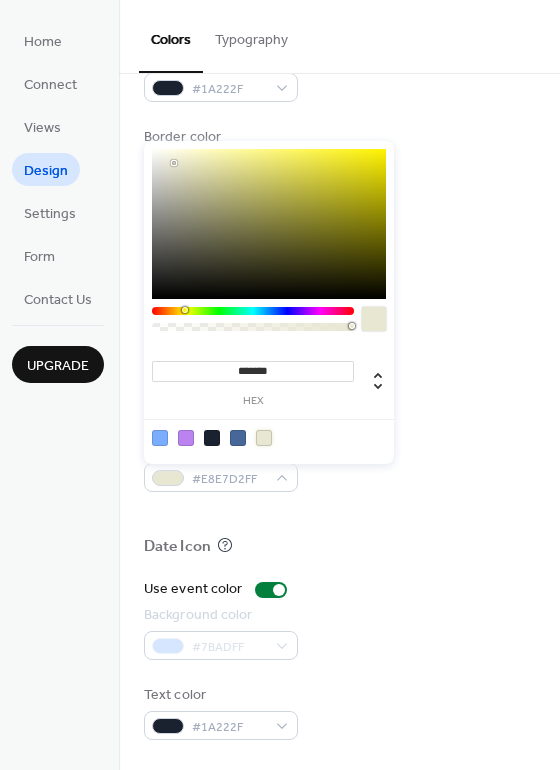 click at bounding box center [339, 514] 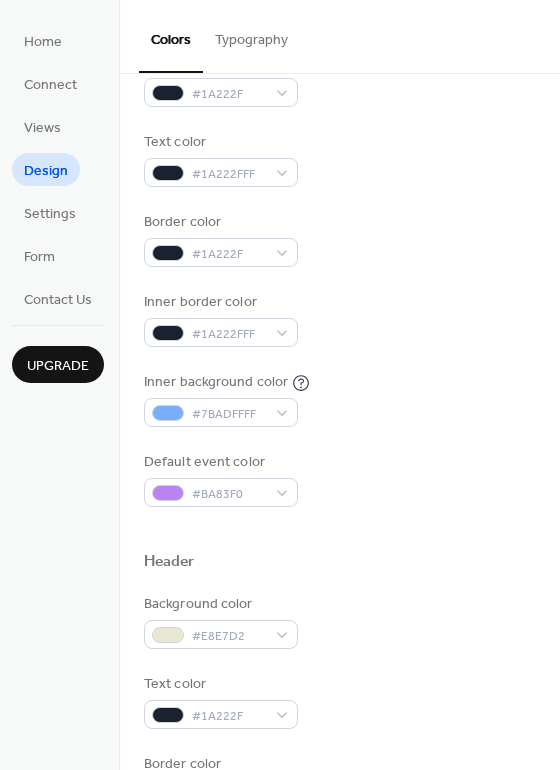 scroll, scrollTop: 225, scrollLeft: 0, axis: vertical 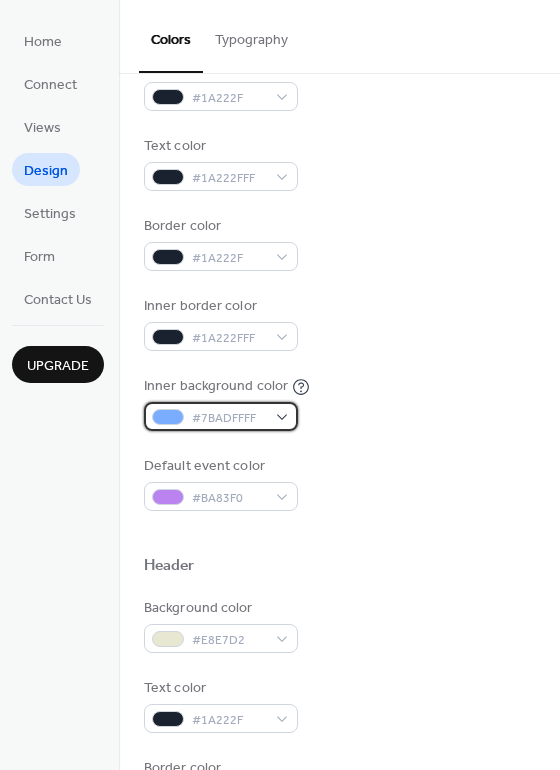 click on "#7BADFFFF" at bounding box center [221, 416] 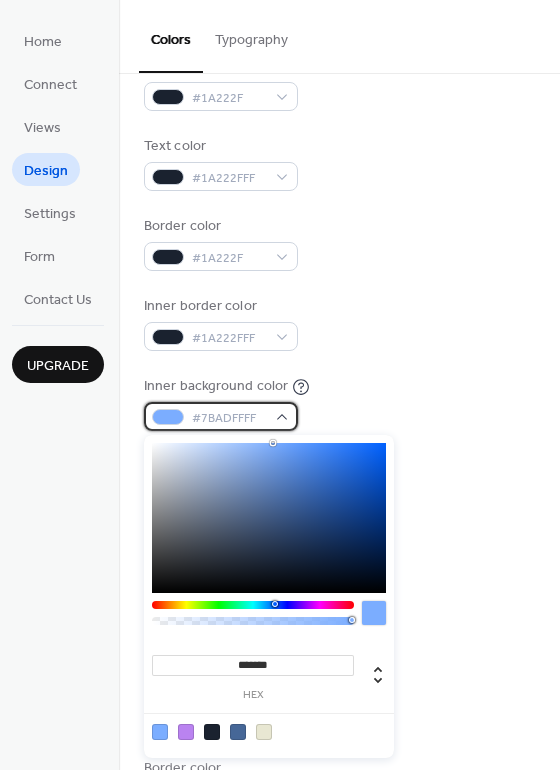 click on "#7BADFFFF" at bounding box center [221, 416] 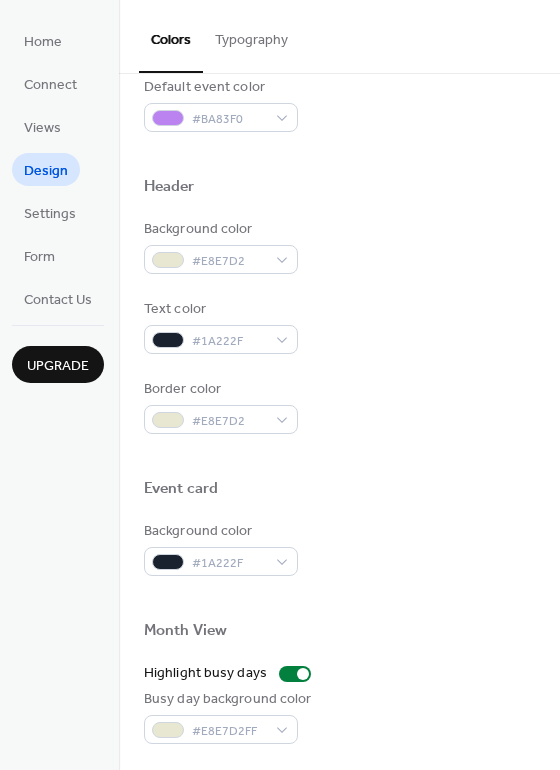 scroll, scrollTop: 594, scrollLeft: 0, axis: vertical 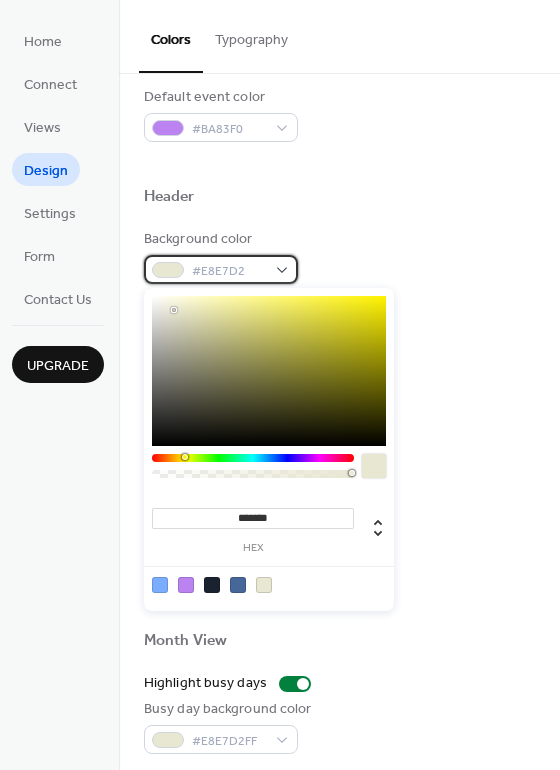 click on "#E8E7D2" at bounding box center (221, 269) 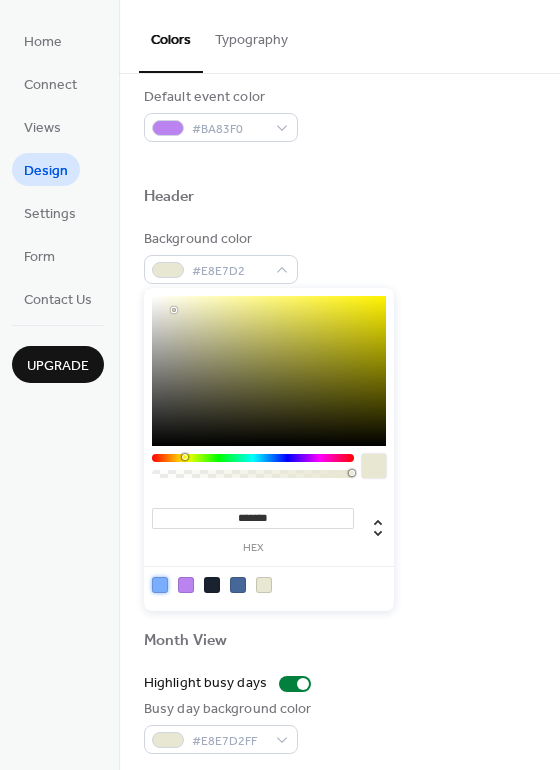 click at bounding box center (160, 585) 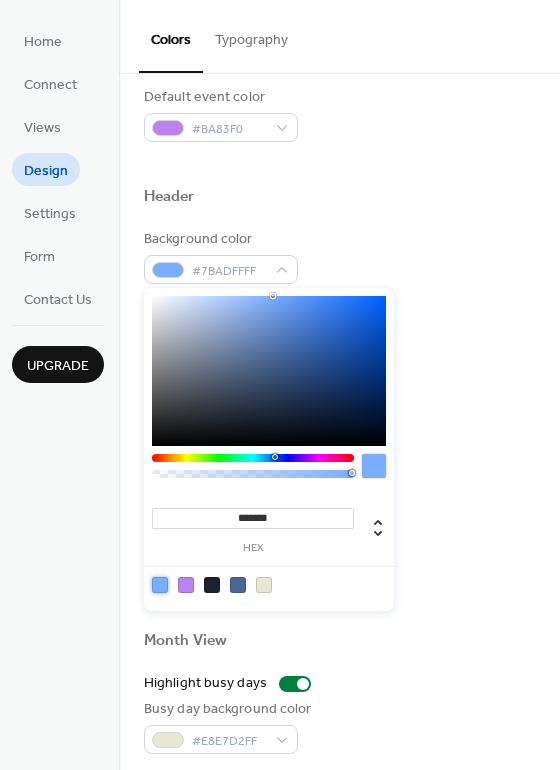 click at bounding box center [339, 466] 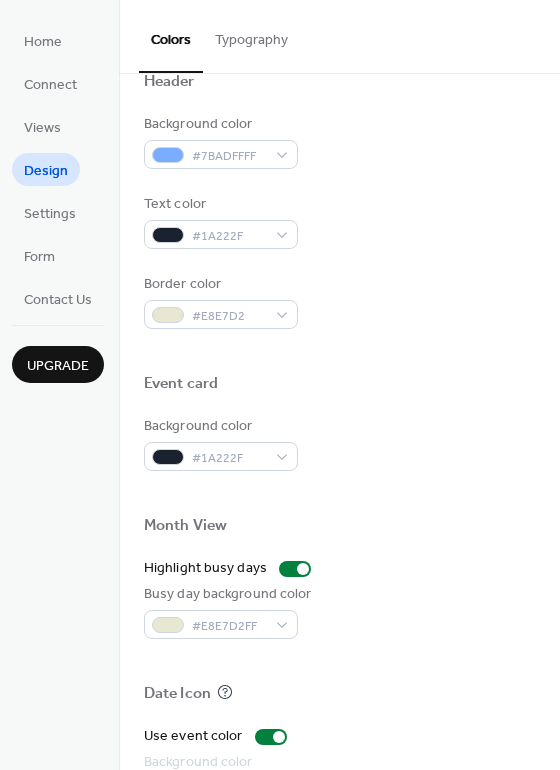 scroll, scrollTop: 714, scrollLeft: 0, axis: vertical 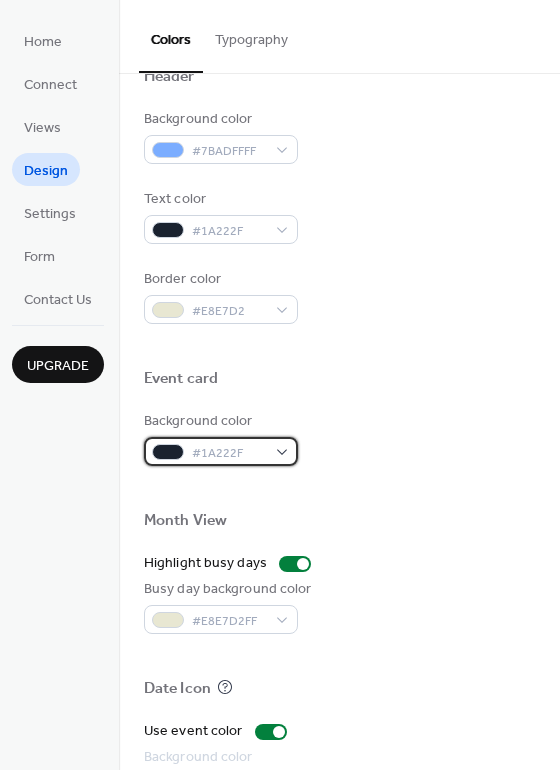 click on "#1A222F" at bounding box center [221, 451] 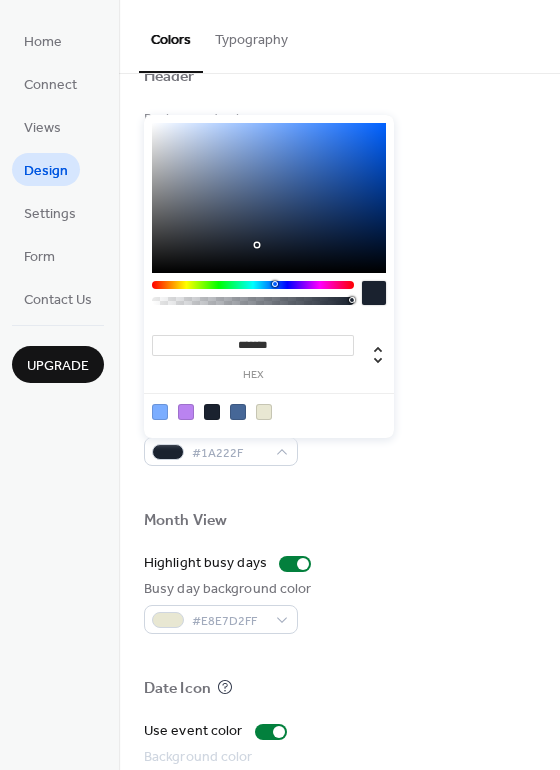 click at bounding box center (339, 488) 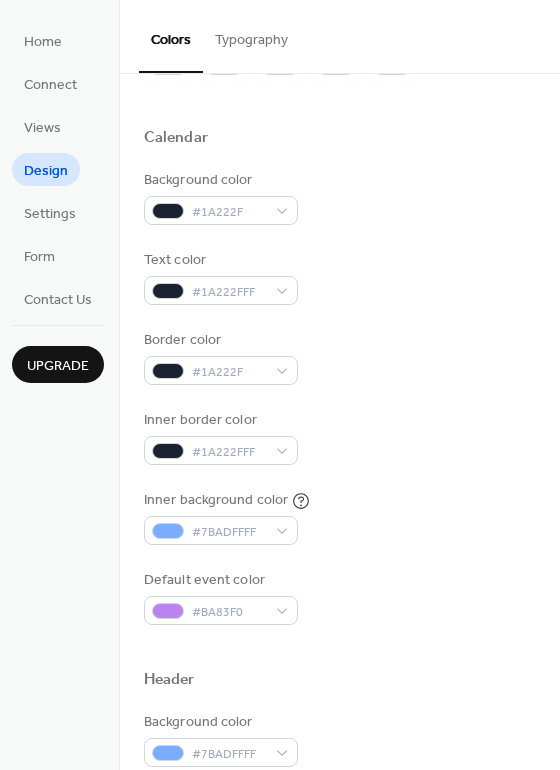 scroll, scrollTop: 104, scrollLeft: 0, axis: vertical 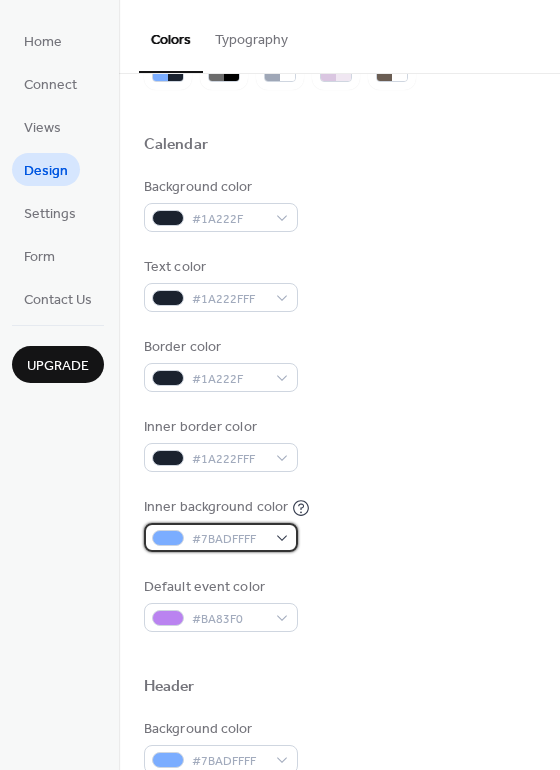 click on "#7BADFFFF" at bounding box center (229, 539) 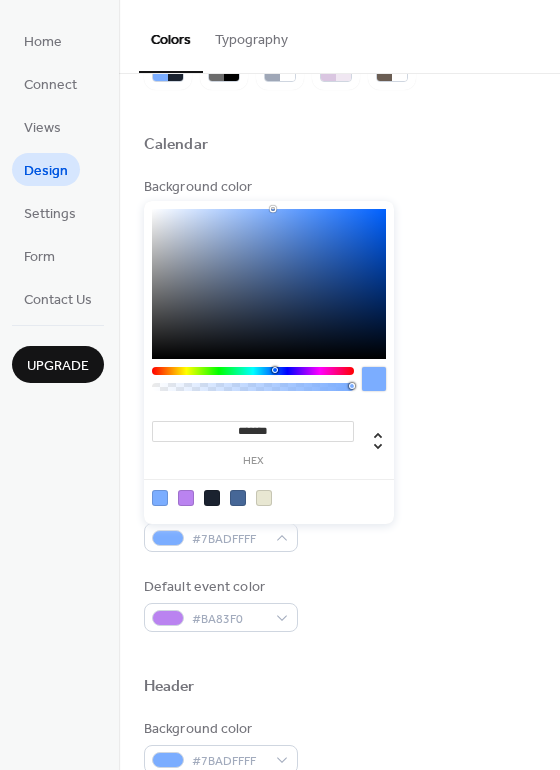 click at bounding box center [212, 498] 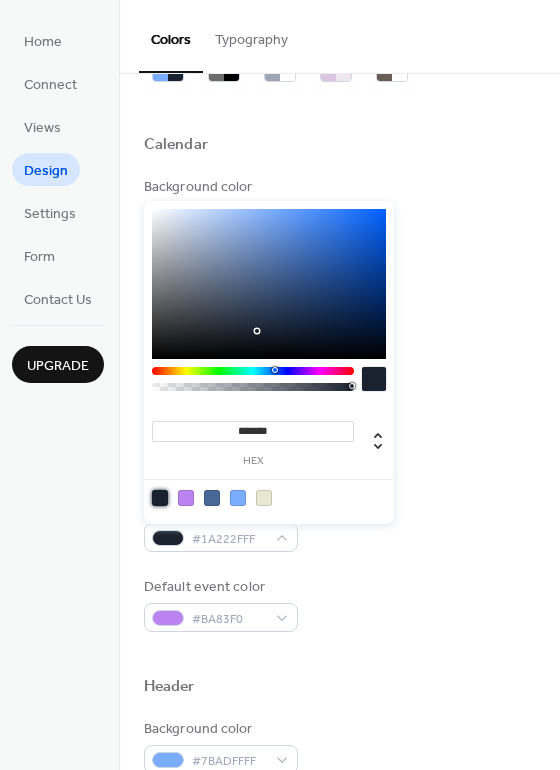 click at bounding box center [238, 498] 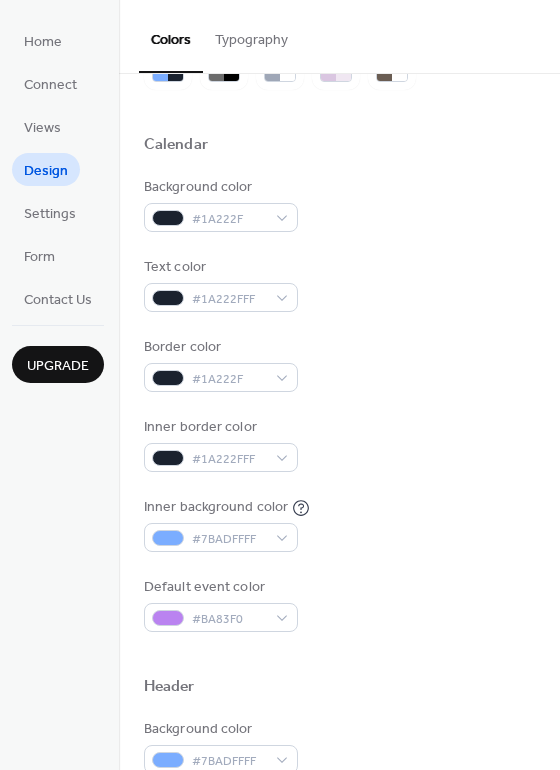 click on "Default event color #BA83F0" at bounding box center (339, 604) 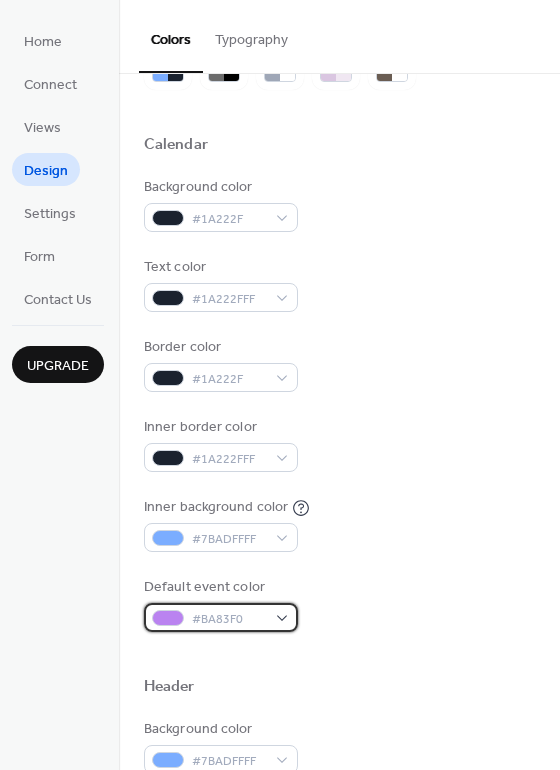 click on "#BA83F0" at bounding box center [221, 617] 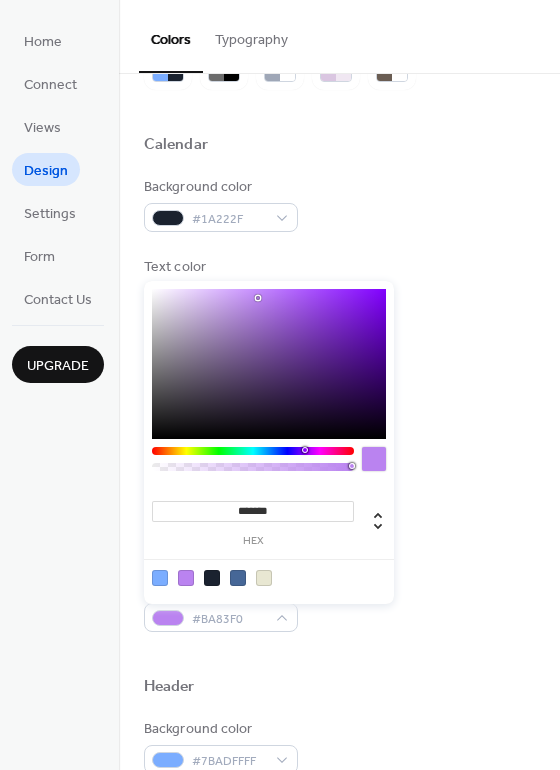click on "Default event color #BA83F0" at bounding box center [339, 604] 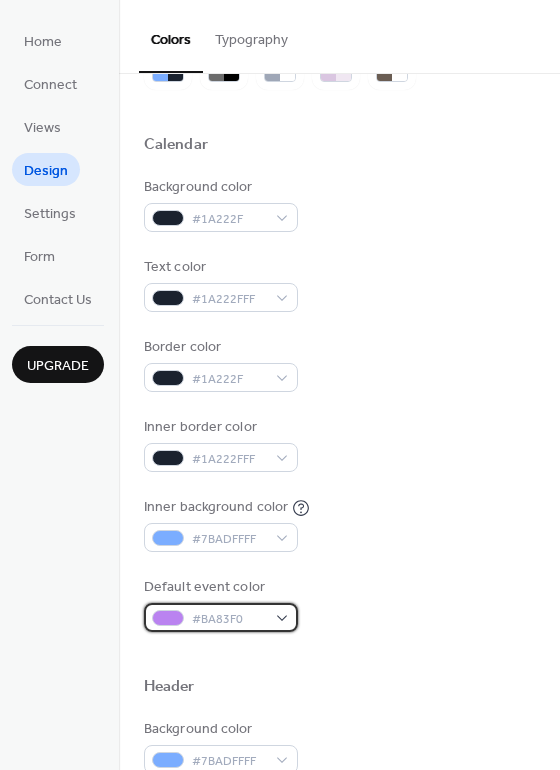 click on "#BA83F0" at bounding box center [229, 619] 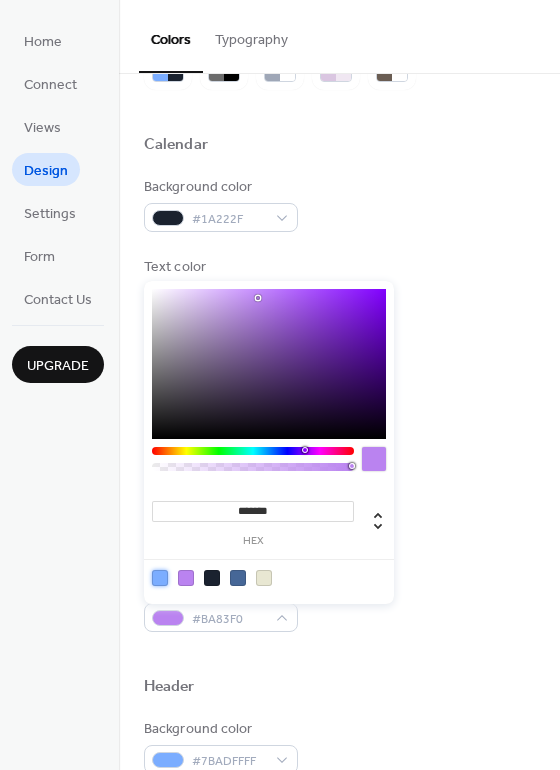 click at bounding box center [160, 578] 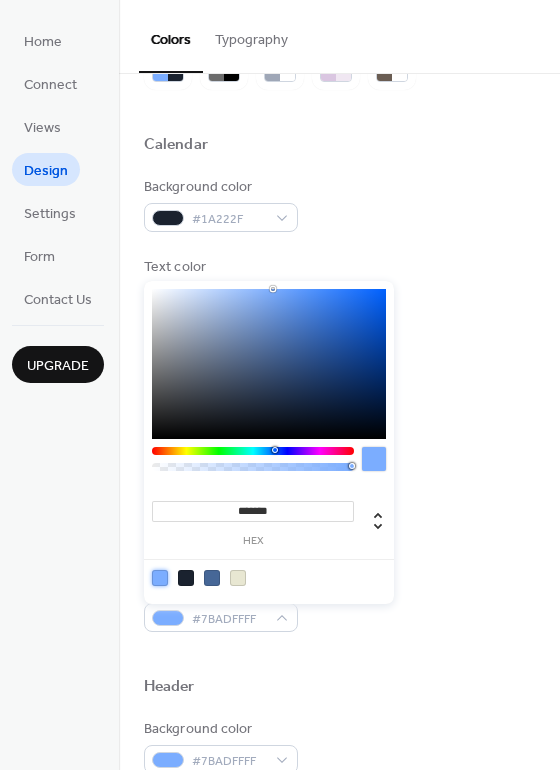 click at bounding box center [339, 654] 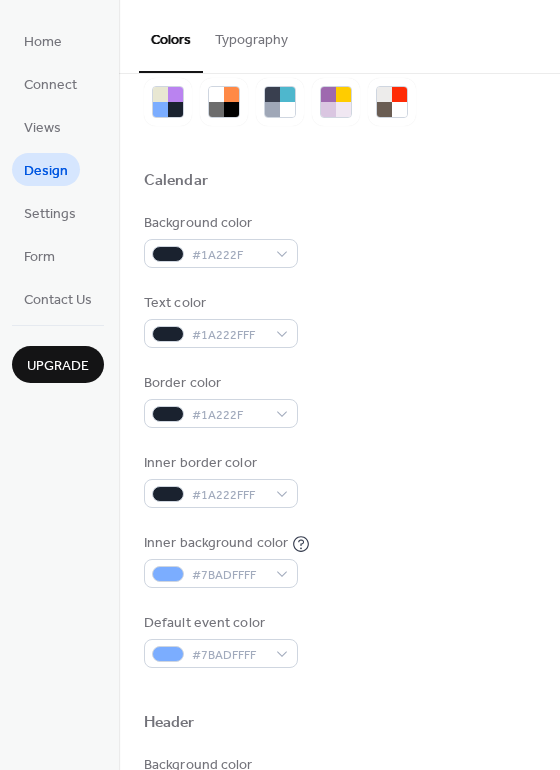 scroll, scrollTop: 91, scrollLeft: 0, axis: vertical 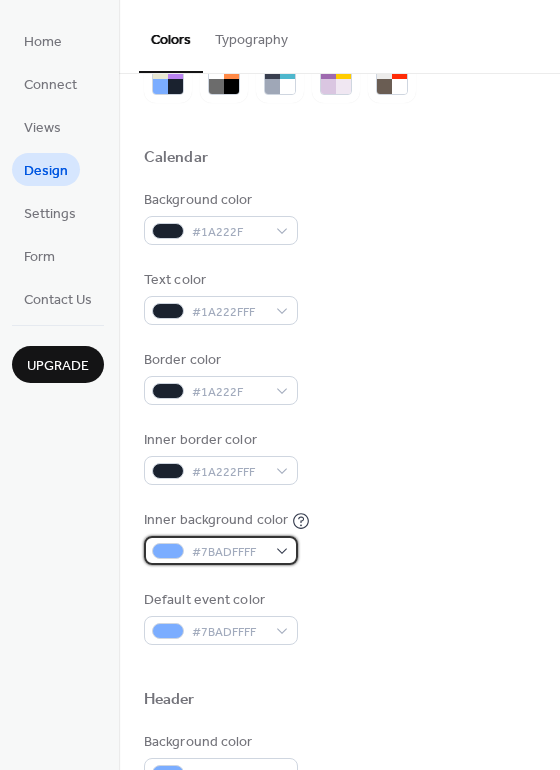 click on "#7BADFFFF" at bounding box center (221, 550) 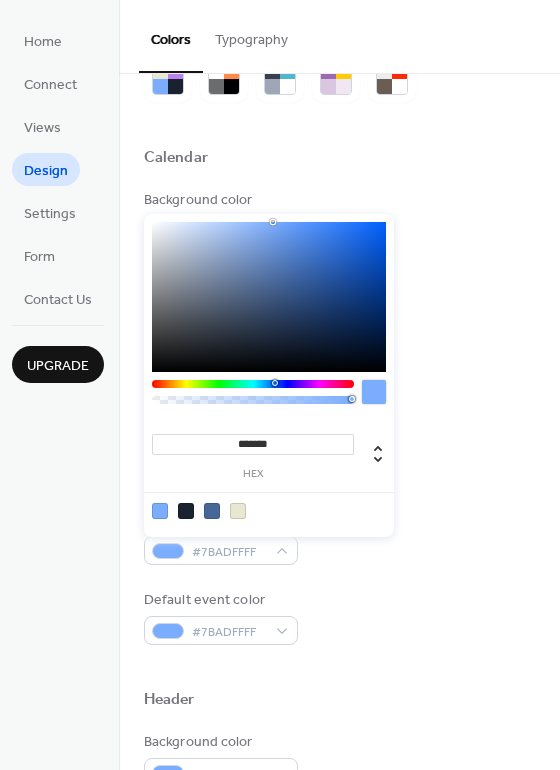 click at bounding box center [238, 511] 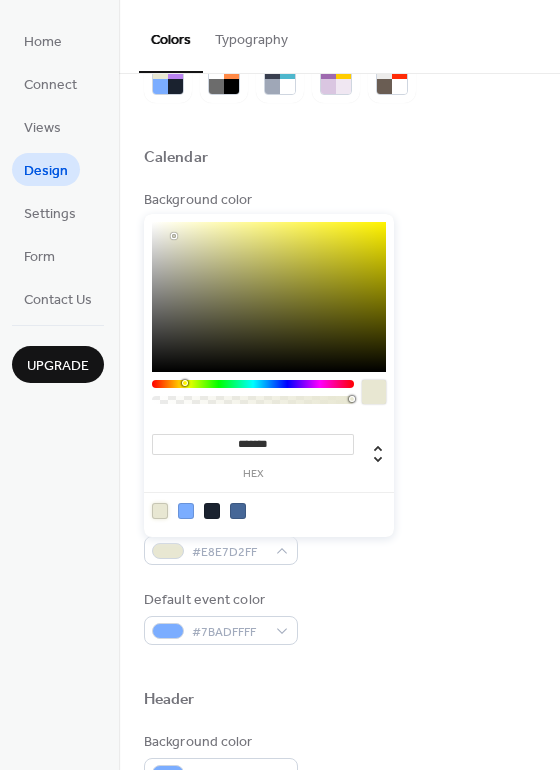 click at bounding box center (186, 511) 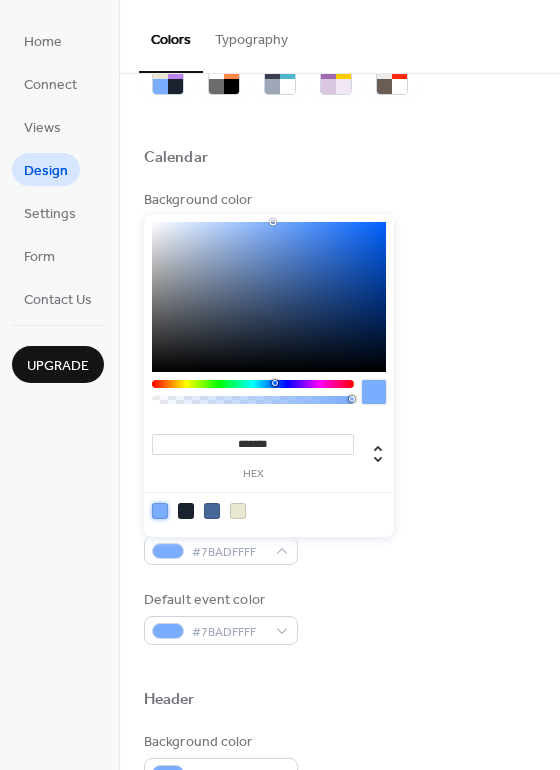 click on "Background color #1A222F Text color #1A222FFF Border color #1A222F Inner border color #1A222FFF Inner background color #7BADFFFF Default event color #7BADFFFF" at bounding box center (339, 417) 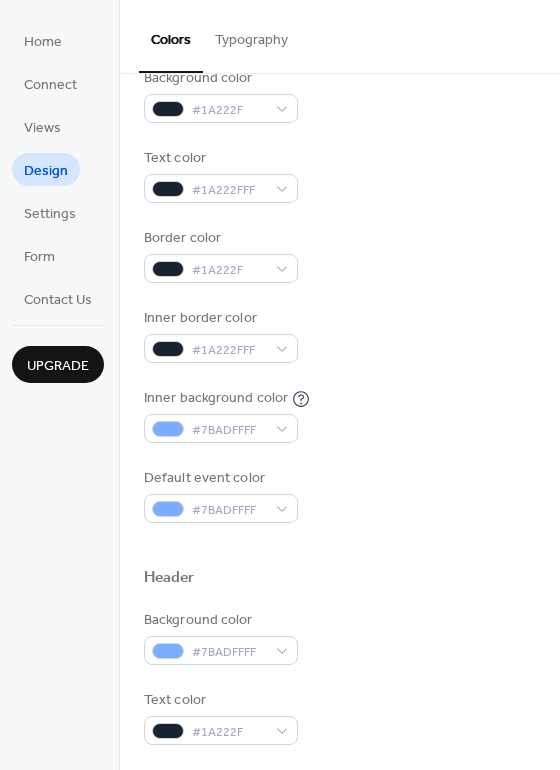 scroll, scrollTop: 242, scrollLeft: 0, axis: vertical 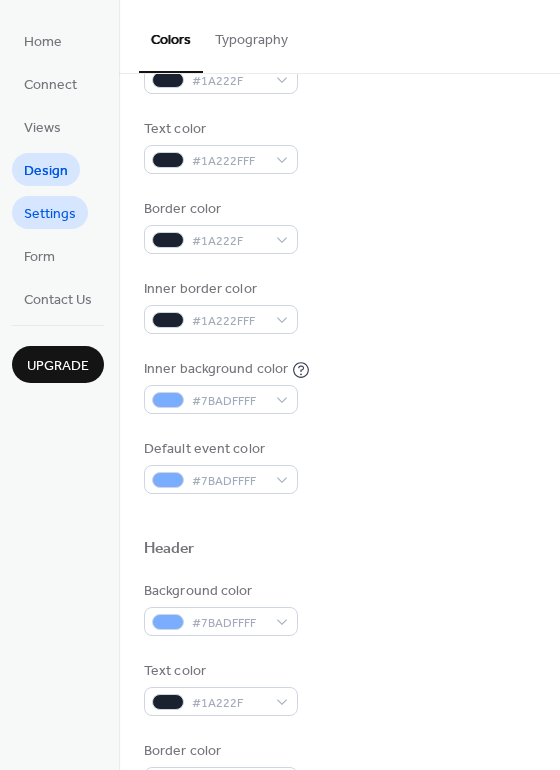 click on "Settings" at bounding box center (50, 214) 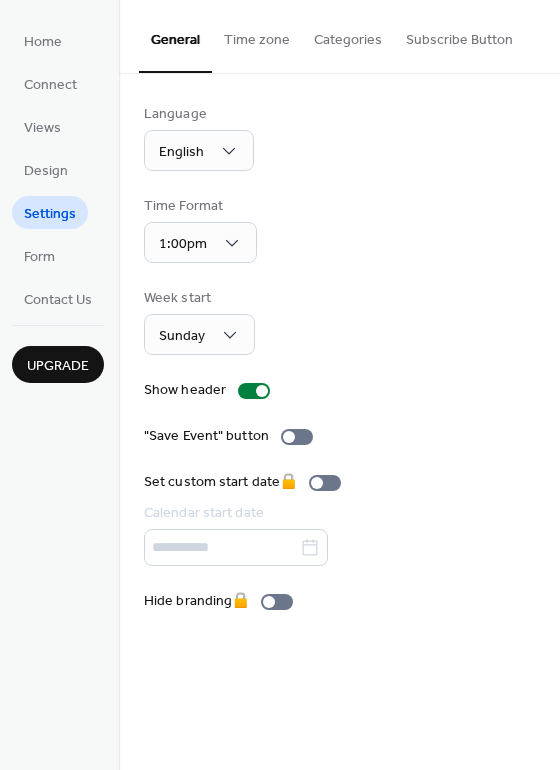 click on "Time zone" at bounding box center (257, 35) 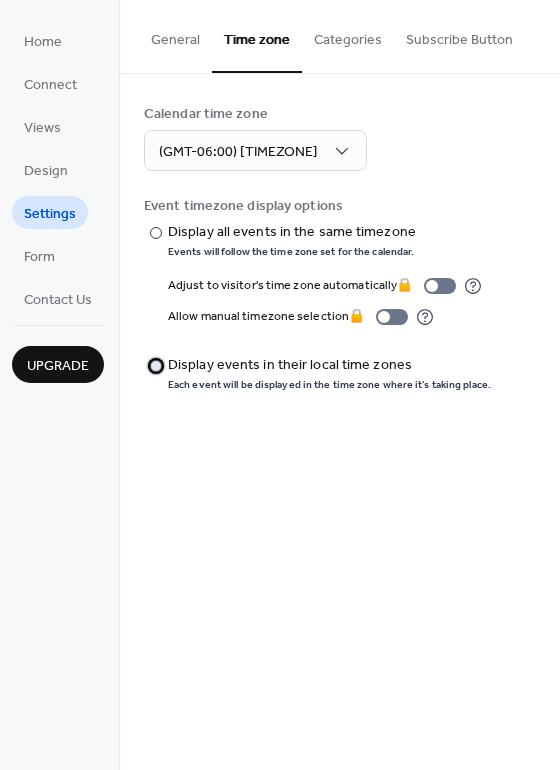 click on "​" at bounding box center [154, 365] 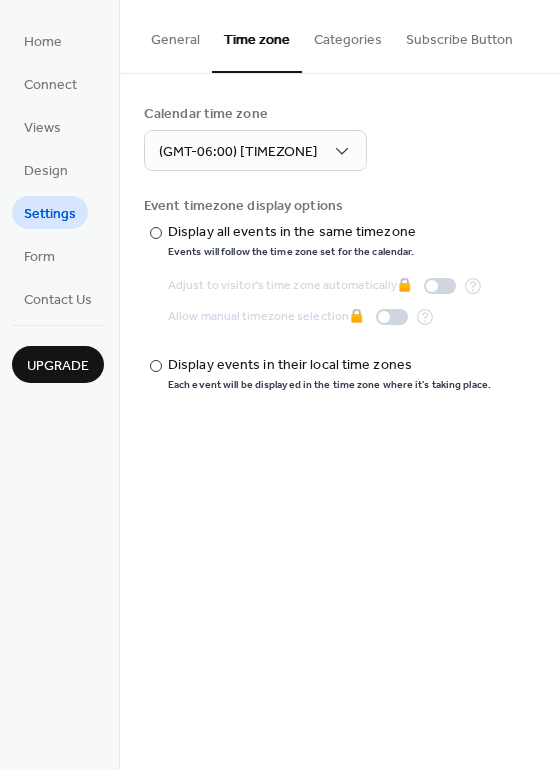 click on "Categories" at bounding box center [348, 35] 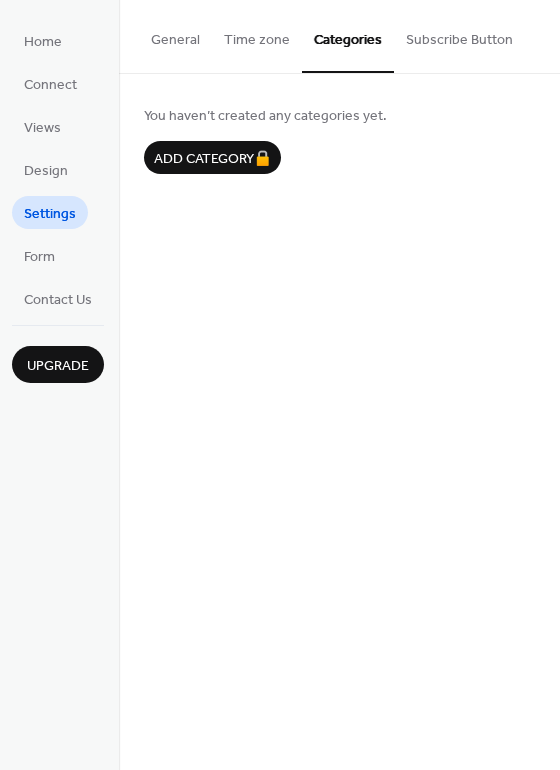 click on "Subscribe Button" at bounding box center [459, 35] 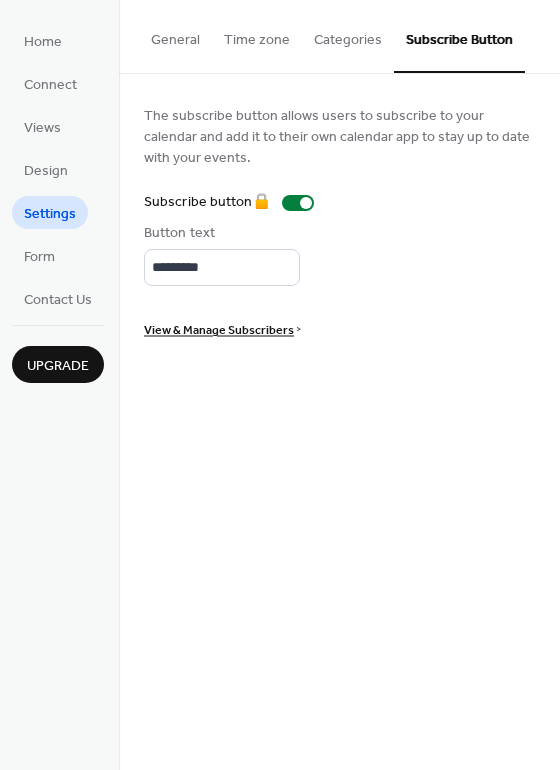 click on "Categories" at bounding box center [348, 35] 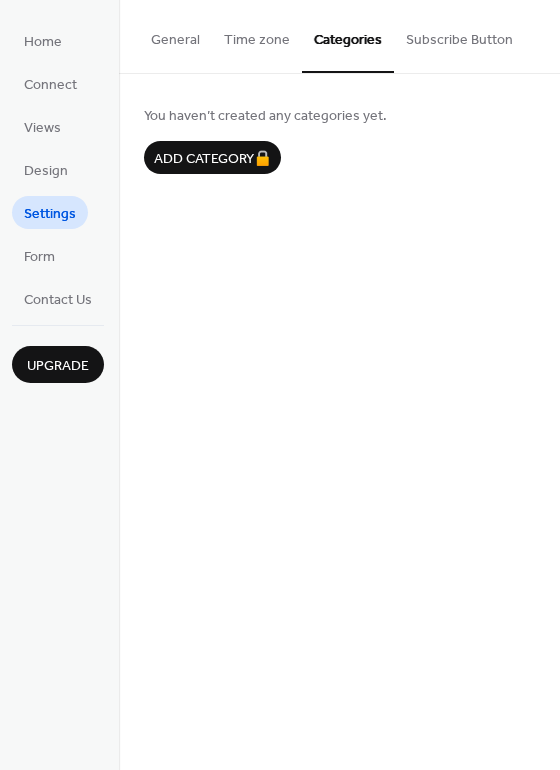 click on "Time zone" at bounding box center [257, 35] 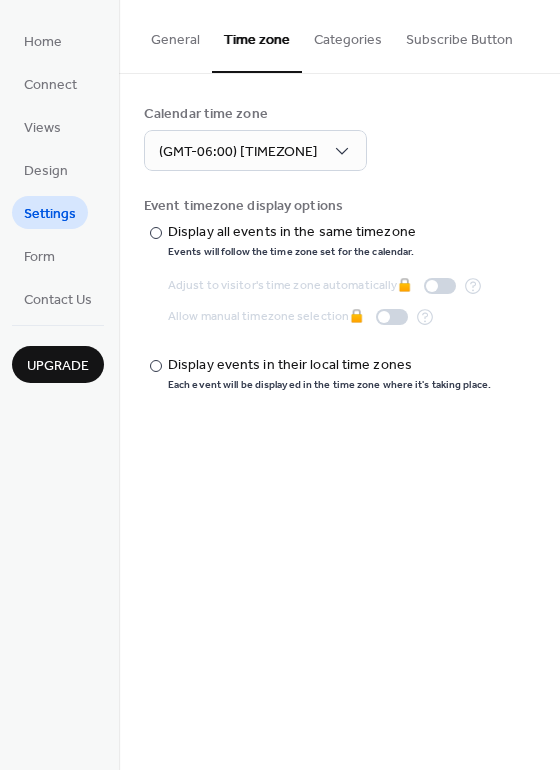 click on "General" at bounding box center (175, 35) 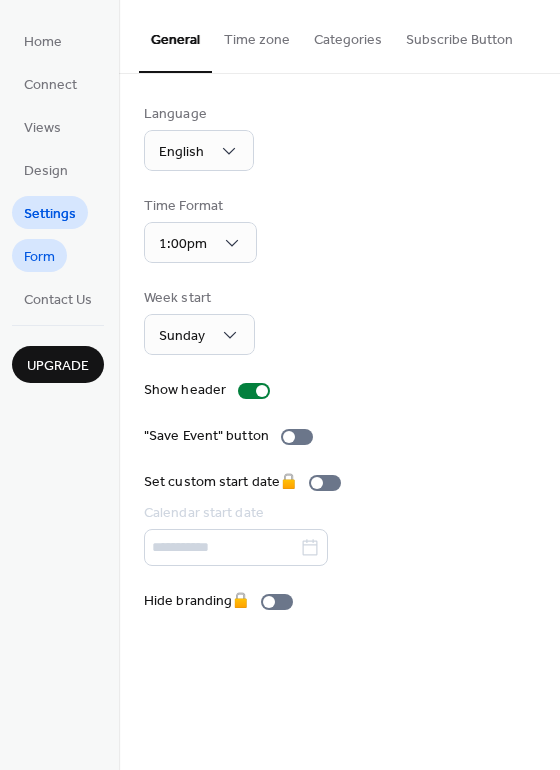 click on "Form" at bounding box center (39, 257) 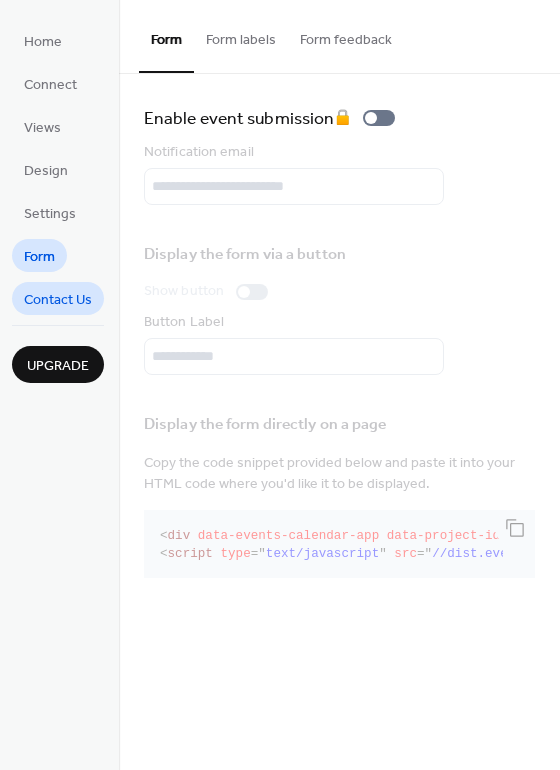 click on "Contact Us" at bounding box center (58, 300) 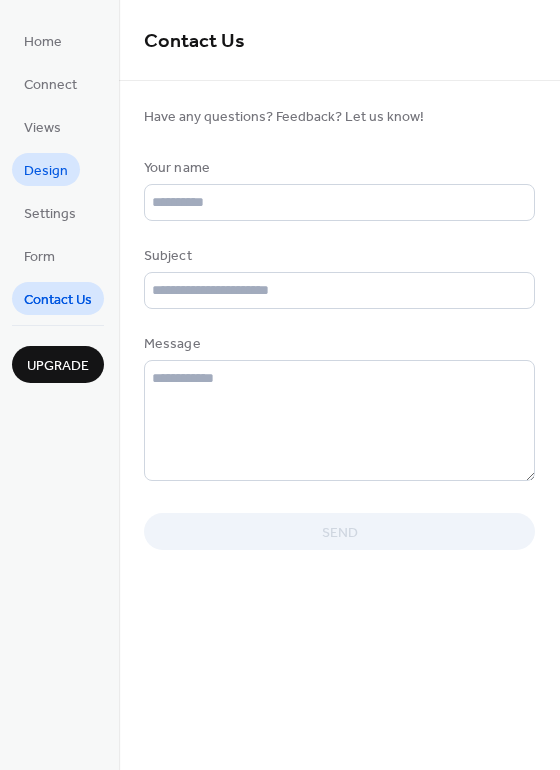 click on "Design" at bounding box center [46, 171] 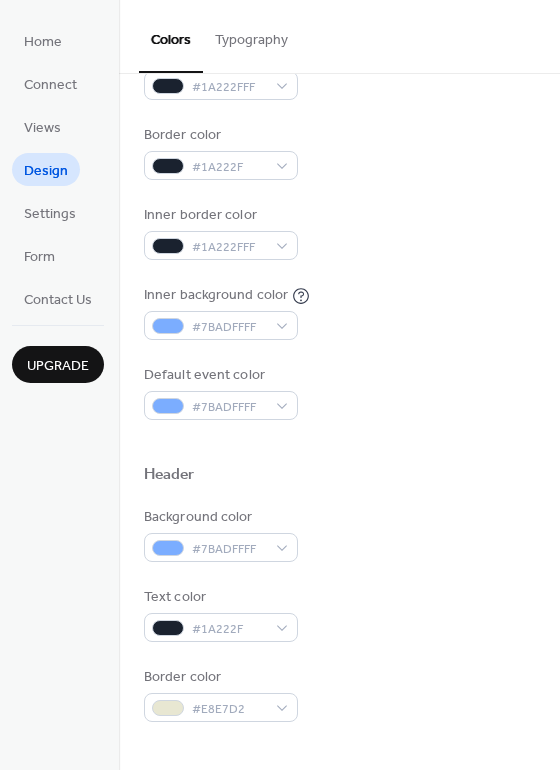 scroll, scrollTop: 367, scrollLeft: 0, axis: vertical 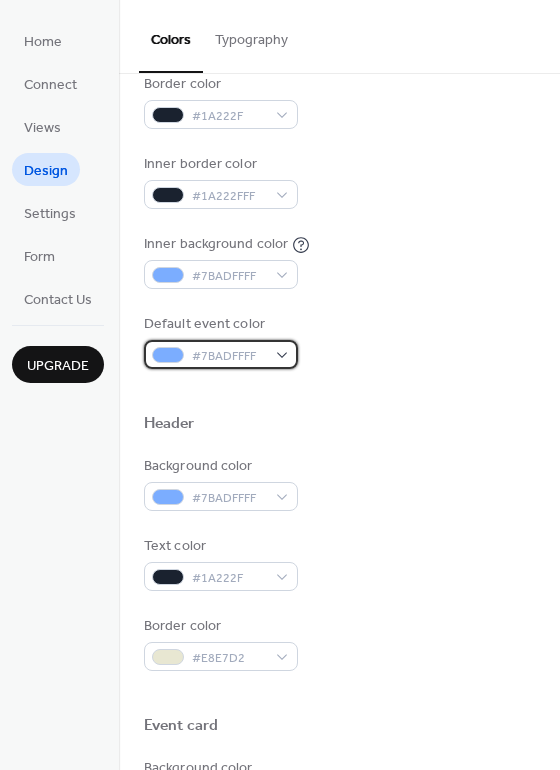 click on "#7BADFFFF" at bounding box center (229, 356) 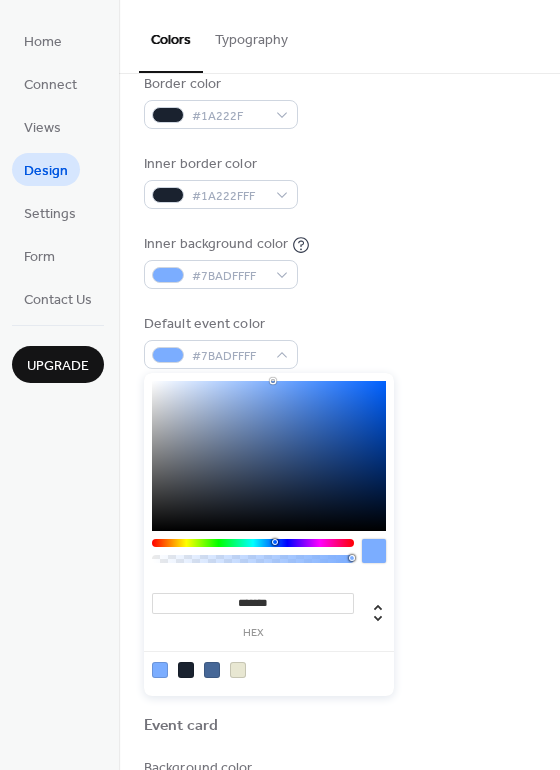 click at bounding box center [186, 670] 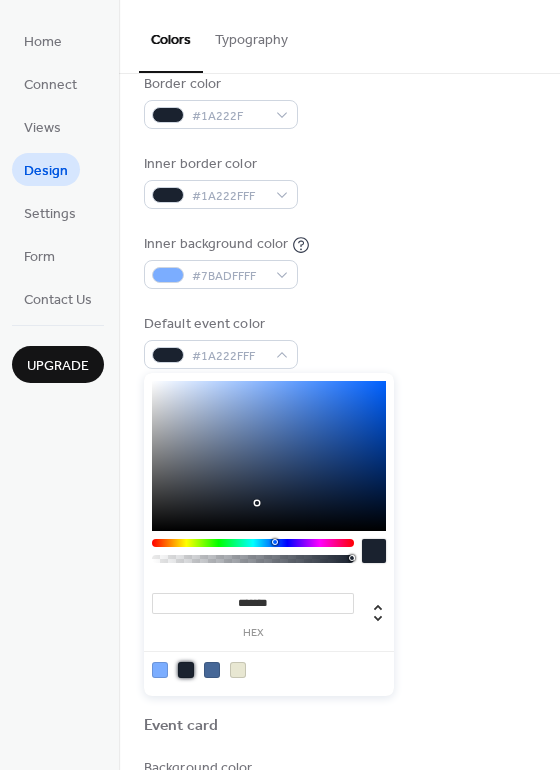 click on "Background color #7BADFFFF Text color #1A222F Border color #E8E7D2" at bounding box center (339, 563) 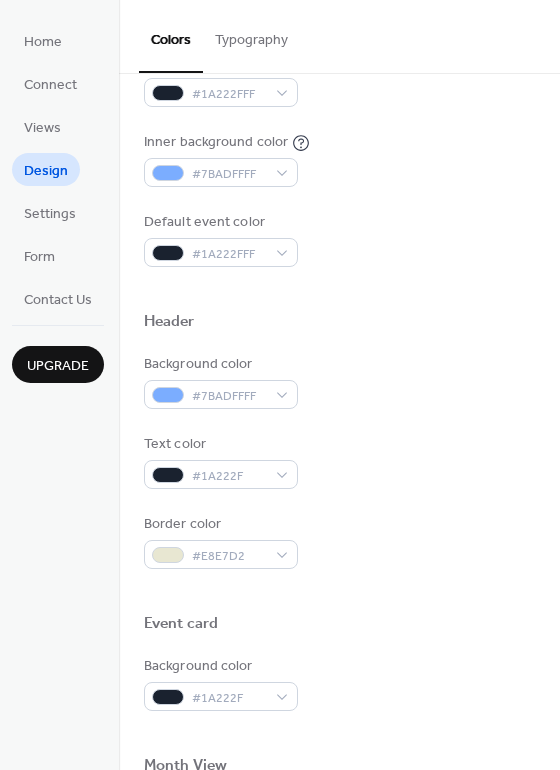 scroll, scrollTop: 856, scrollLeft: 0, axis: vertical 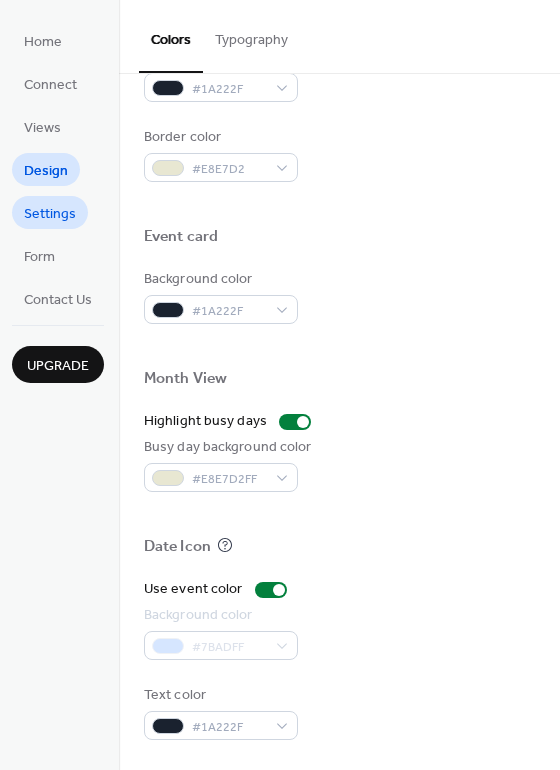 click on "Settings" at bounding box center [50, 214] 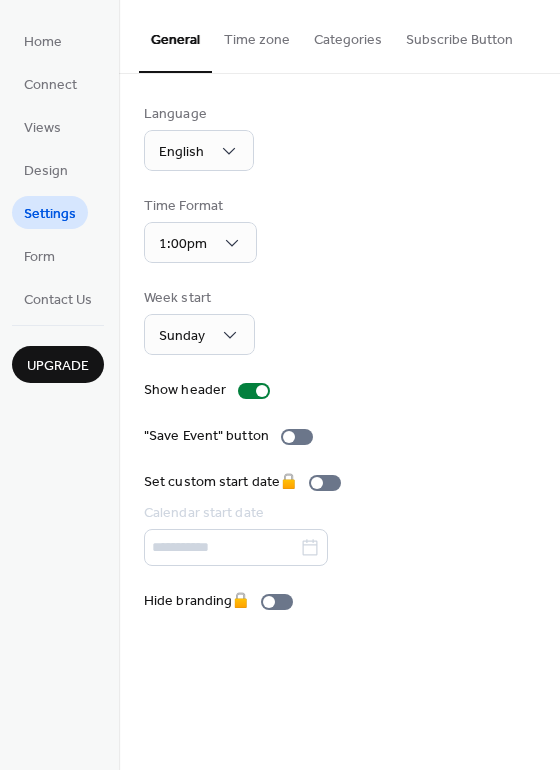 click on "Home Connect Views Design Settings Form Contact Us" at bounding box center [58, 169] 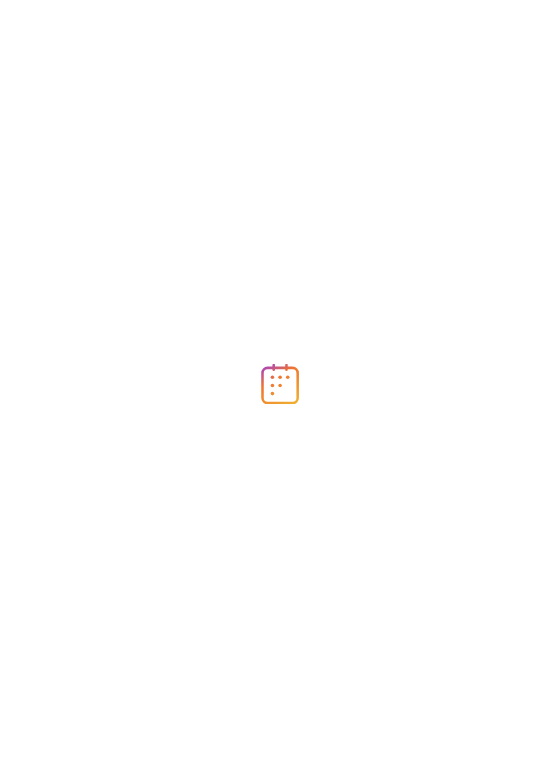 scroll, scrollTop: 0, scrollLeft: 0, axis: both 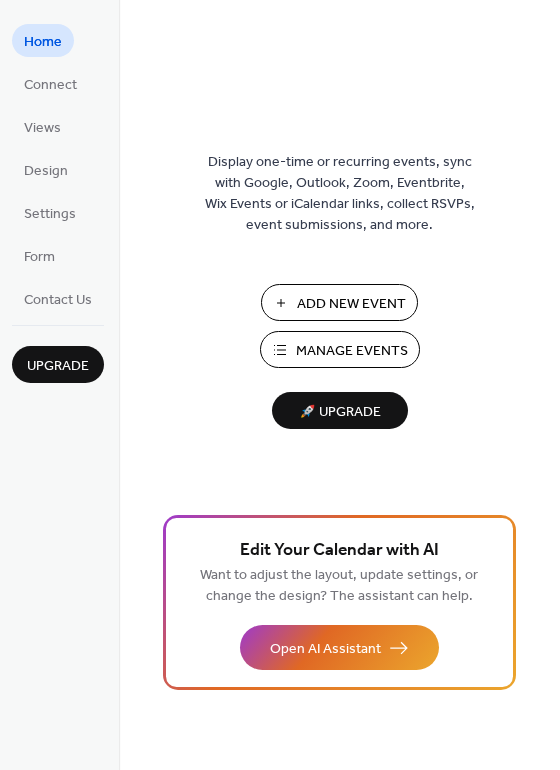 click on "Manage Events" at bounding box center (352, 351) 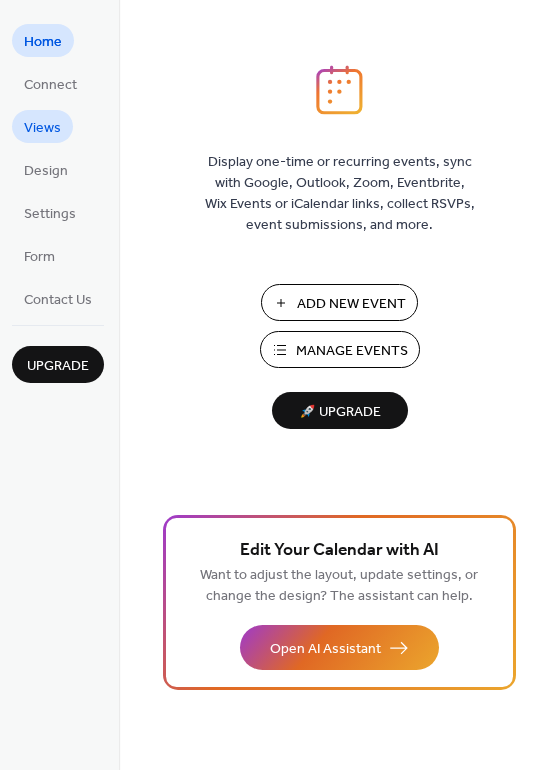 click on "Views" at bounding box center (42, 128) 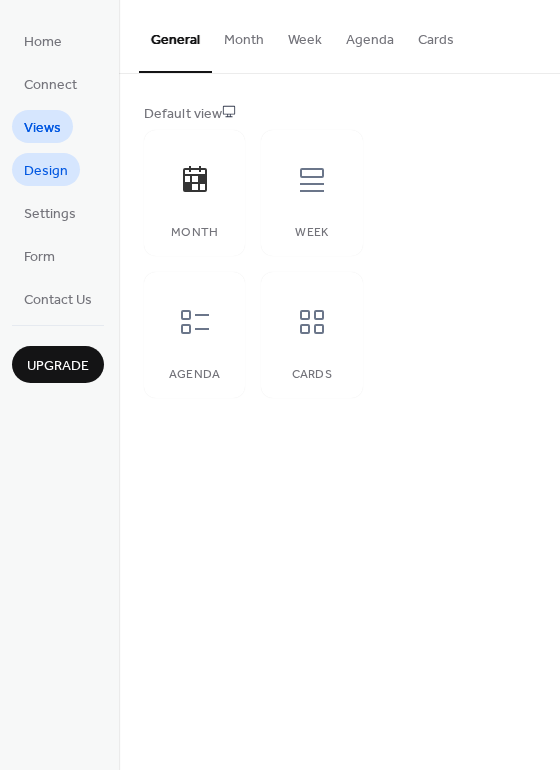 click on "Design" at bounding box center [46, 171] 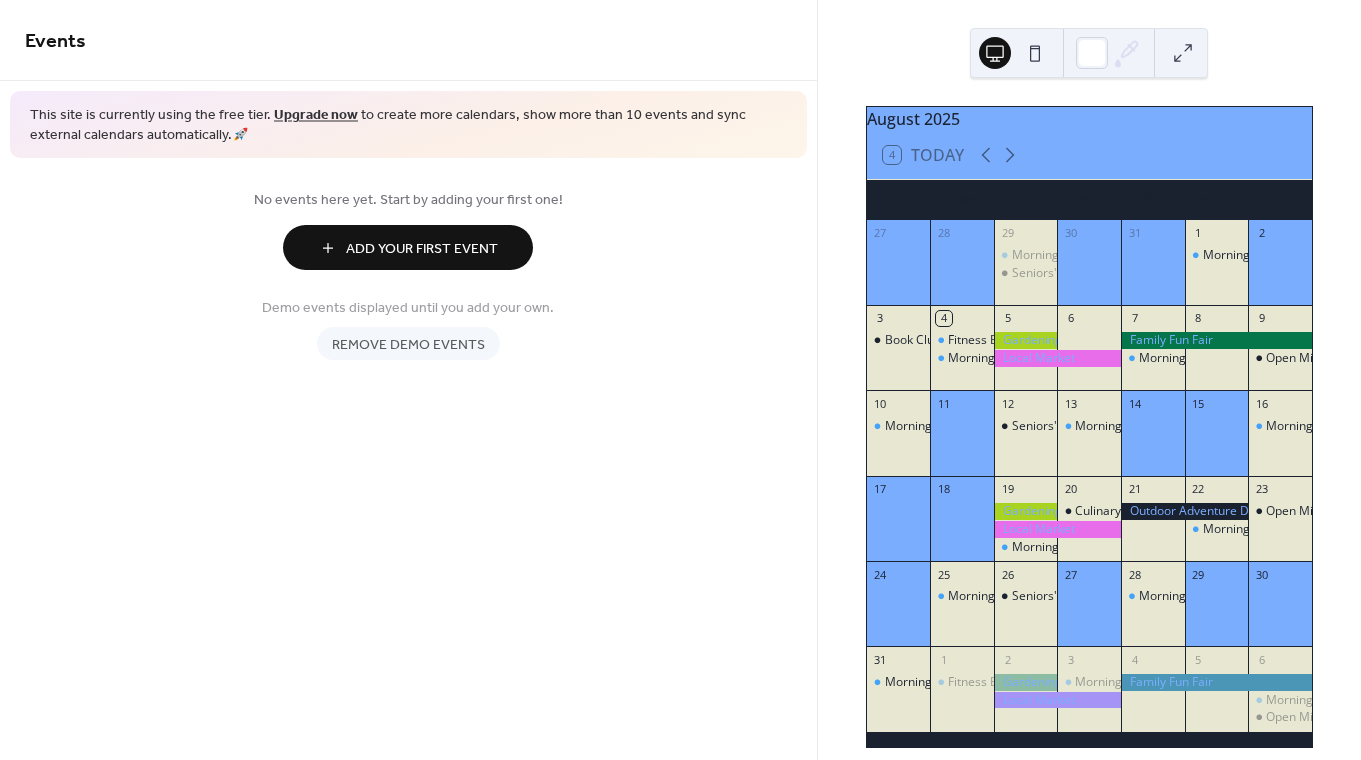 scroll, scrollTop: 0, scrollLeft: 0, axis: both 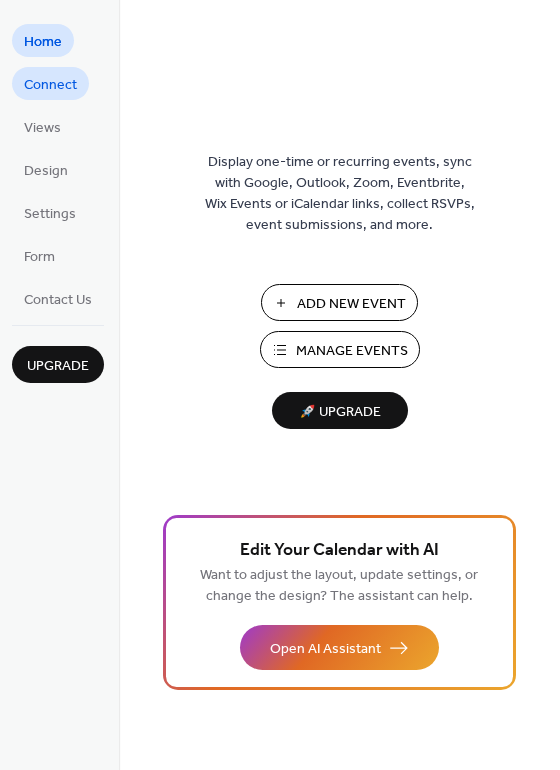 click on "Connect" at bounding box center (50, 85) 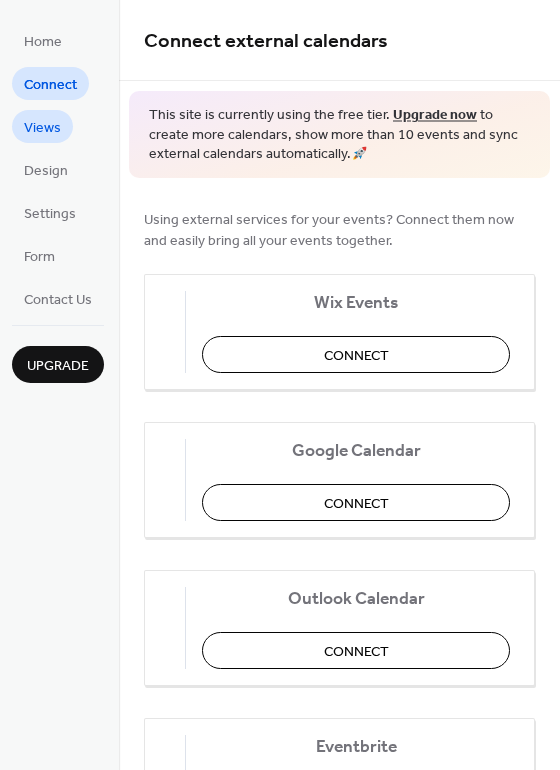 click on "Views" at bounding box center [42, 128] 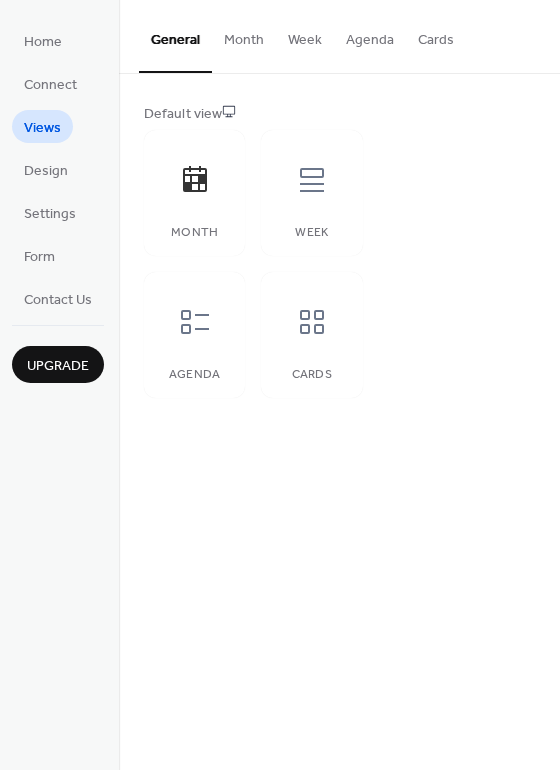 click on "Home Connect Views Design Settings Form Contact Us" at bounding box center (58, 169) 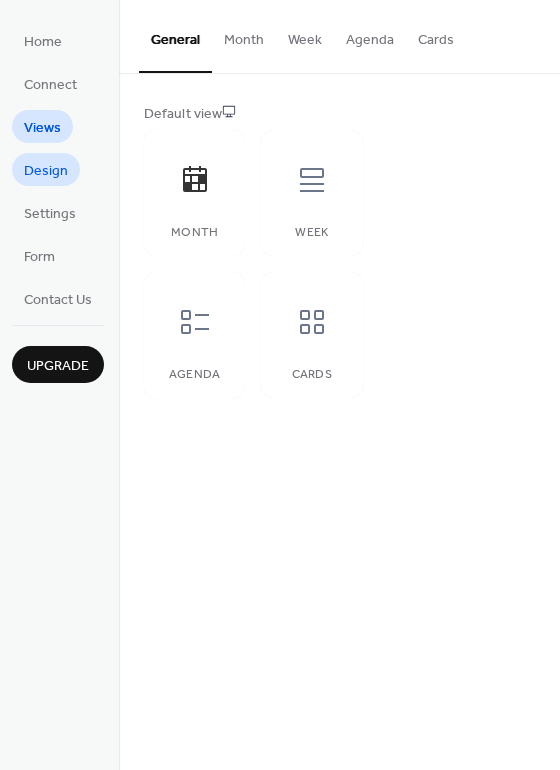 click on "Design" at bounding box center (46, 171) 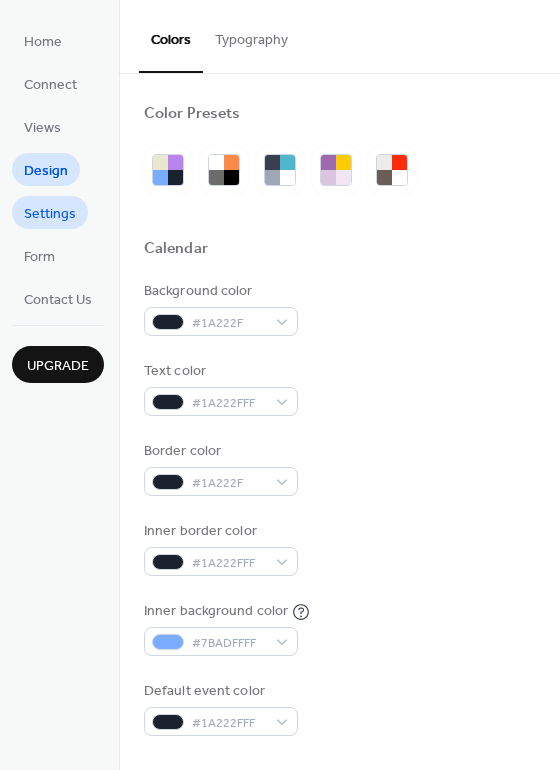click on "Settings" at bounding box center (50, 212) 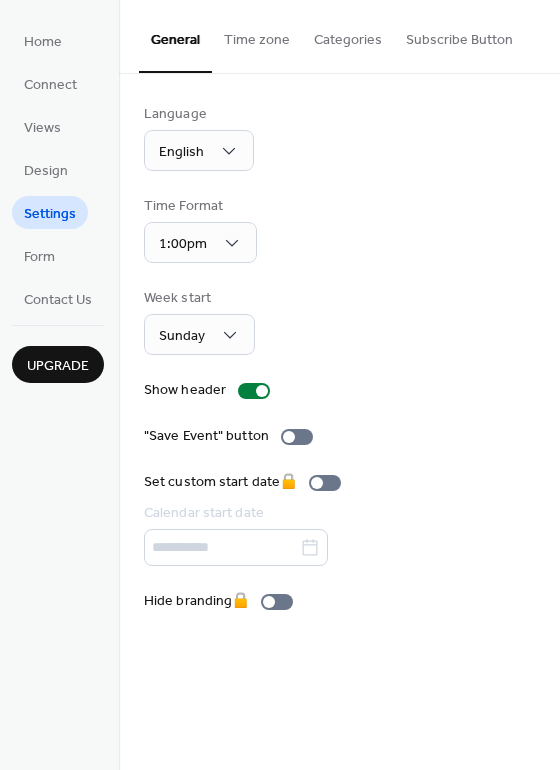 click on "Time zone" at bounding box center [257, 35] 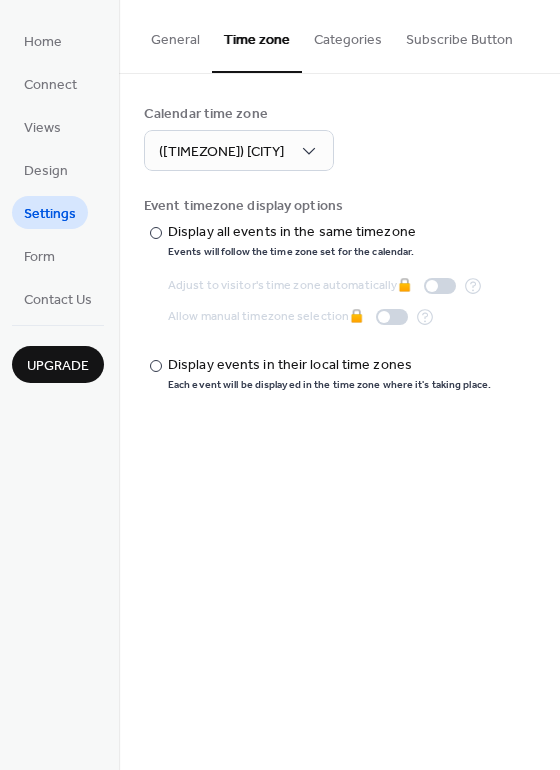 click on "Categories" at bounding box center (348, 35) 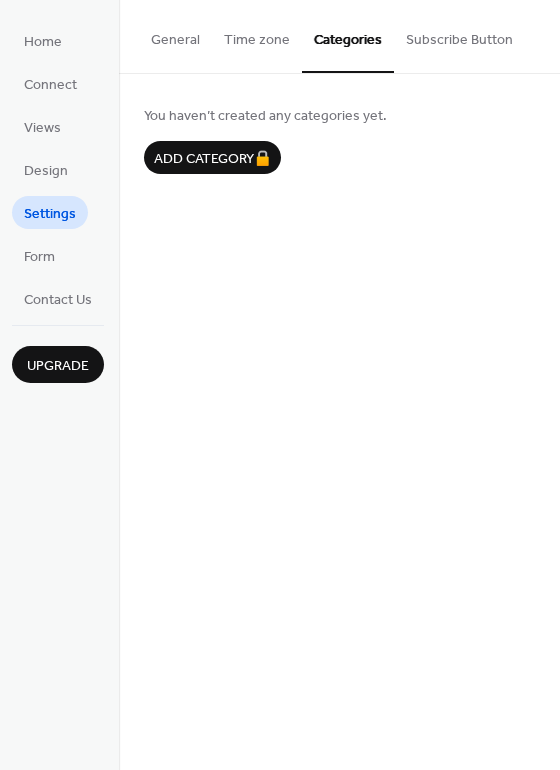 click on "Subscribe Button" at bounding box center (459, 35) 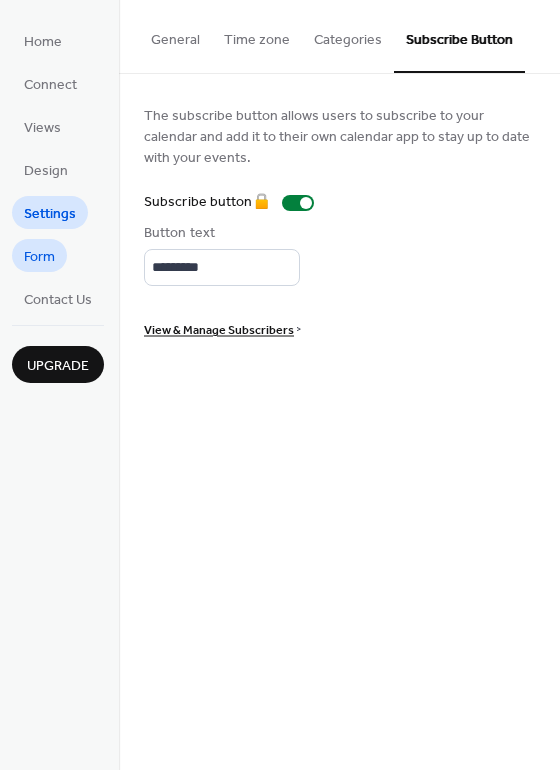 click on "Form" at bounding box center [39, 257] 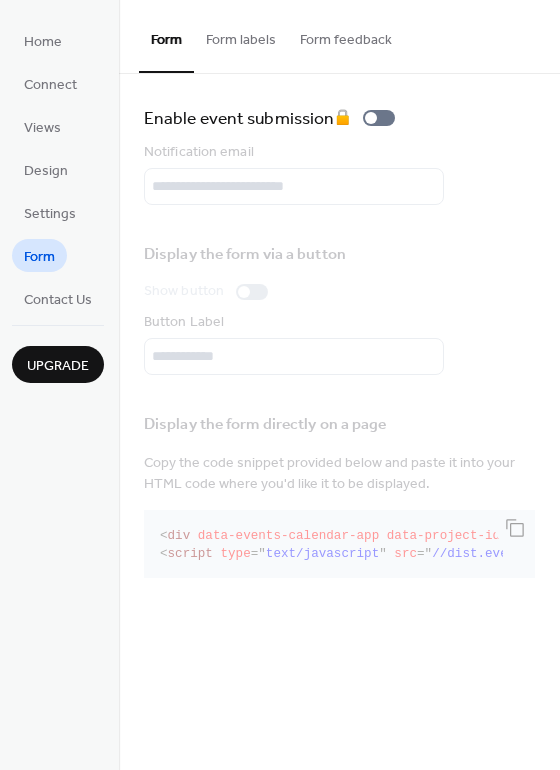 click on "Form labels" at bounding box center (241, 35) 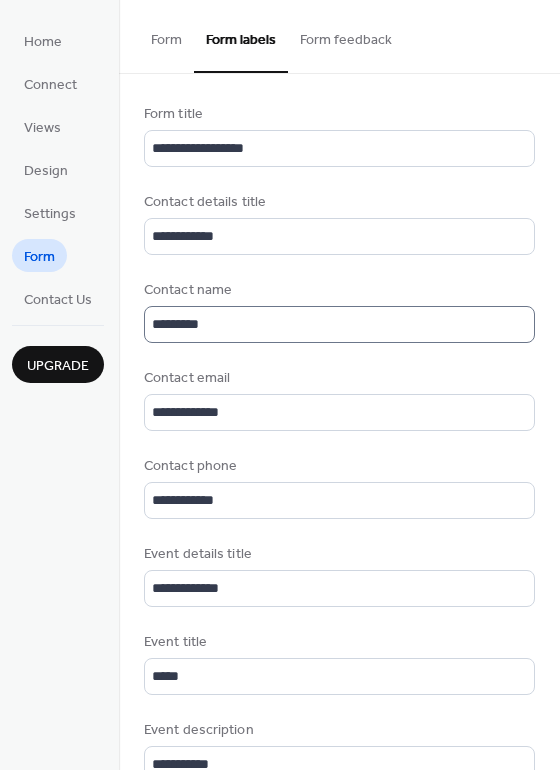 scroll, scrollTop: 2, scrollLeft: 0, axis: vertical 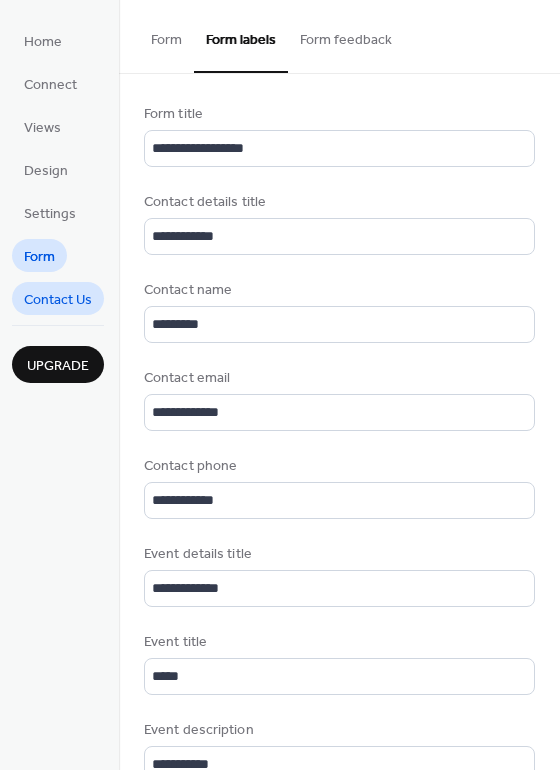 click on "Contact Us" at bounding box center [58, 300] 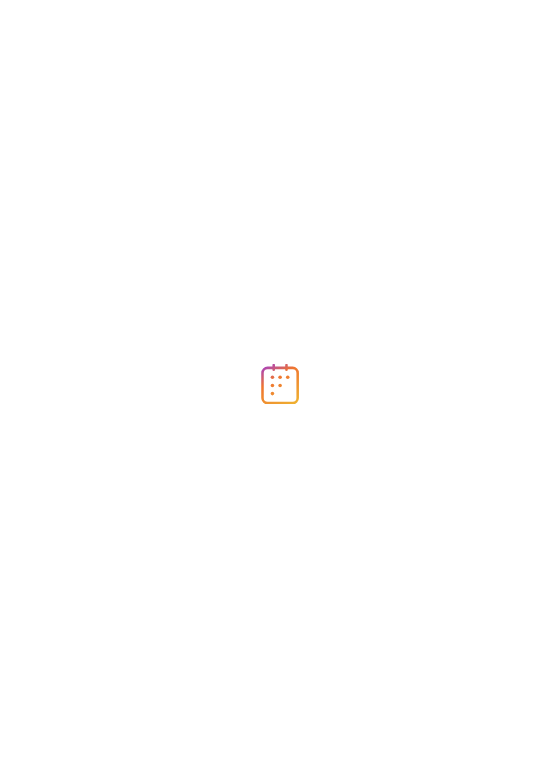 scroll, scrollTop: 0, scrollLeft: 0, axis: both 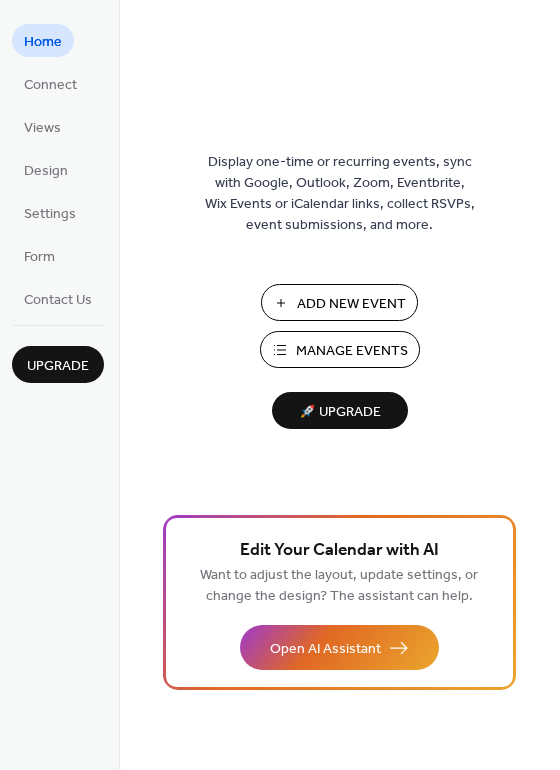 click on "Manage Events" at bounding box center (352, 351) 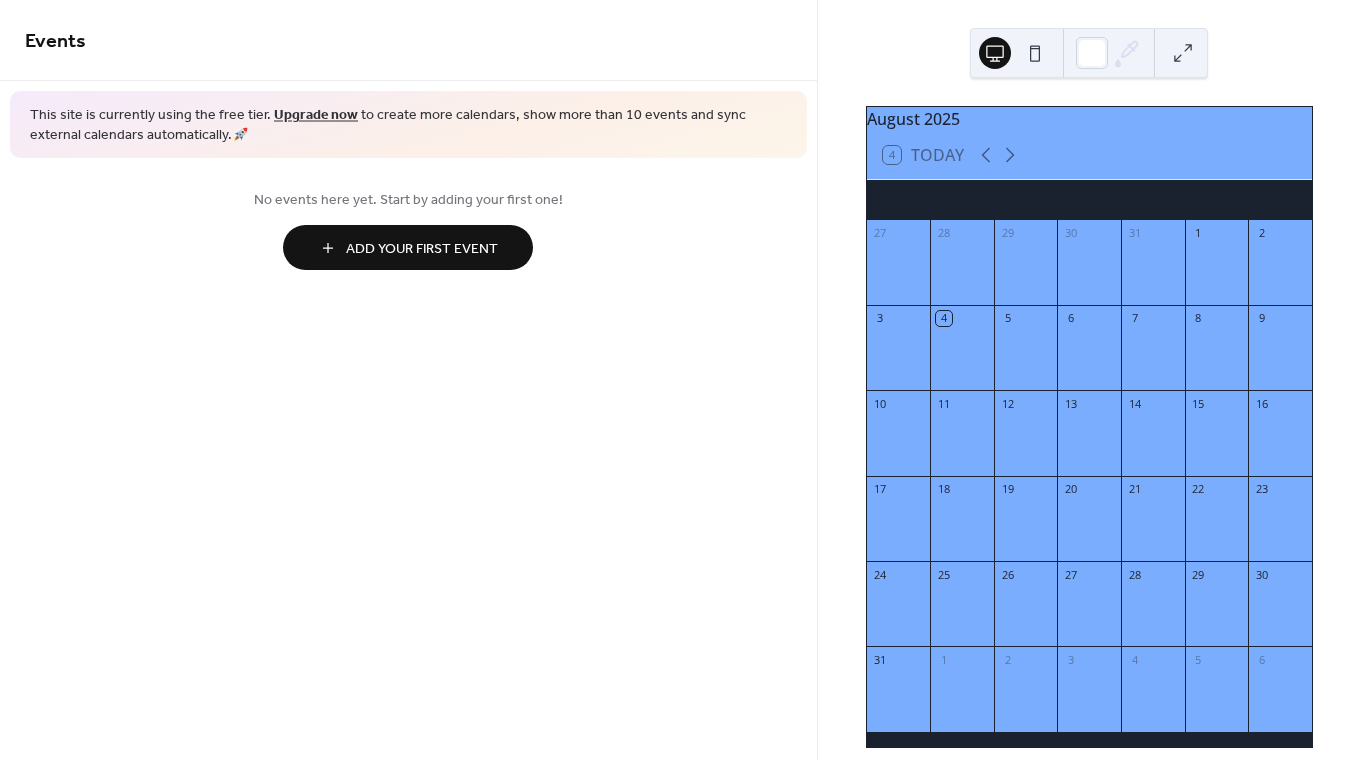 scroll, scrollTop: 0, scrollLeft: 0, axis: both 